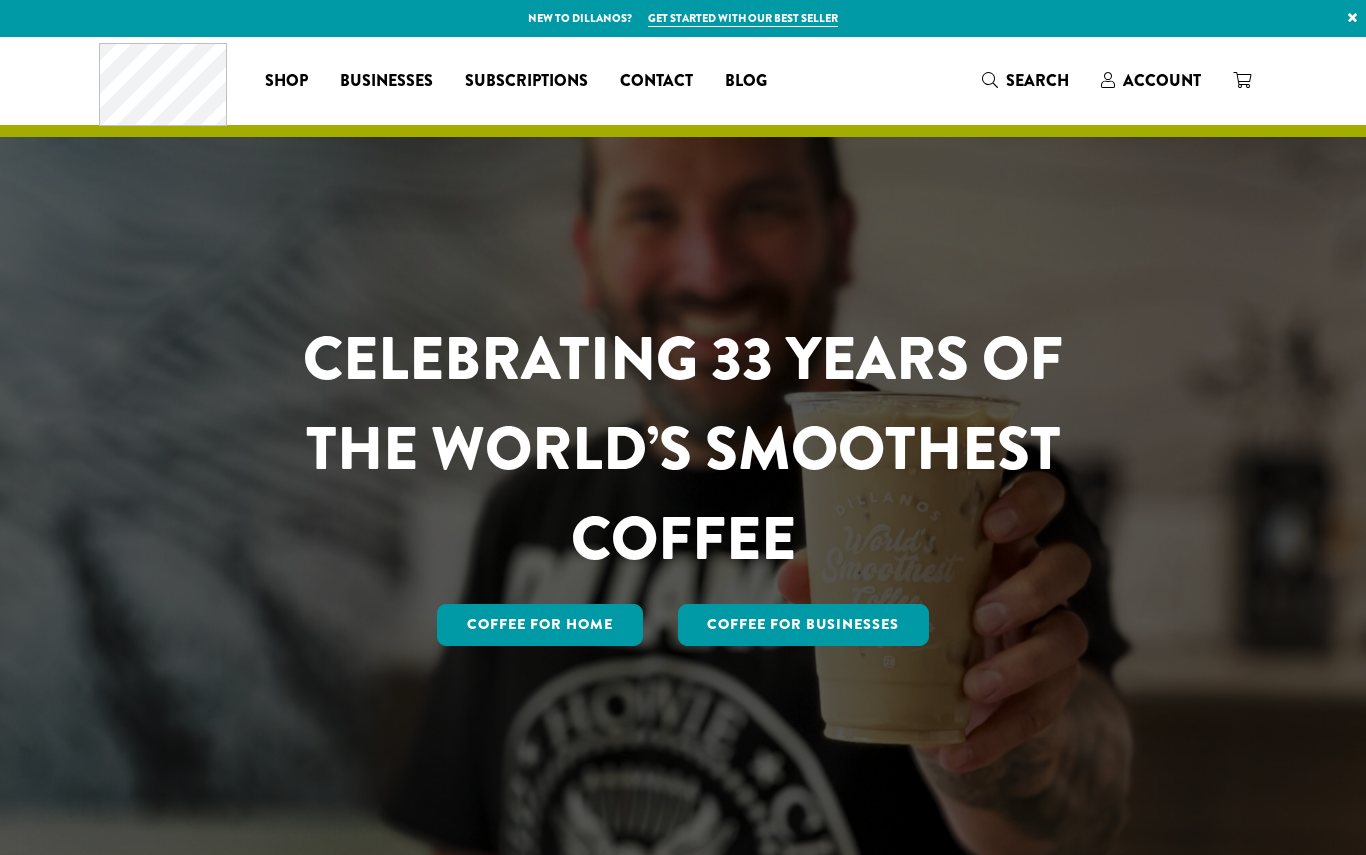scroll, scrollTop: 0, scrollLeft: 0, axis: both 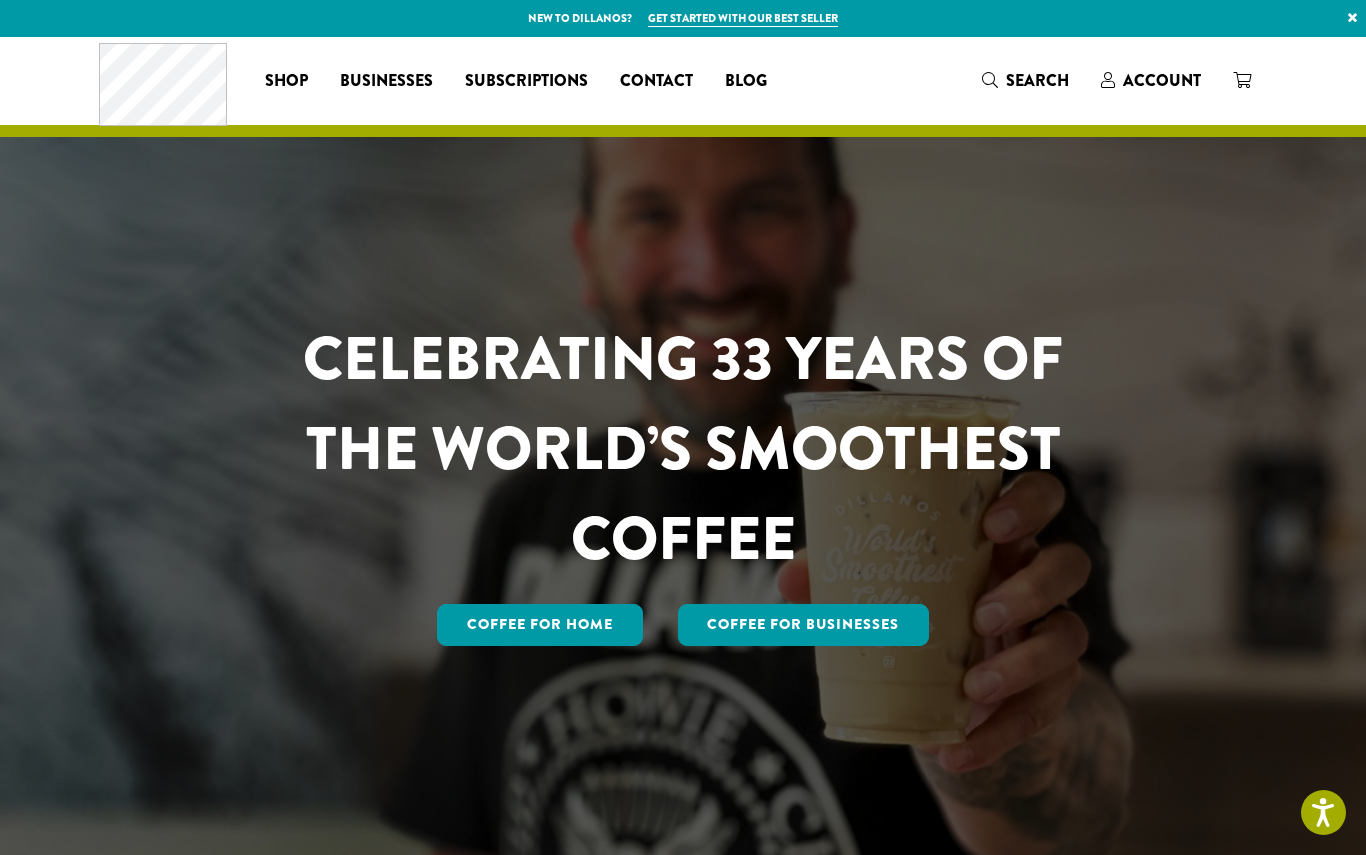 click on "Account" at bounding box center (1162, 80) 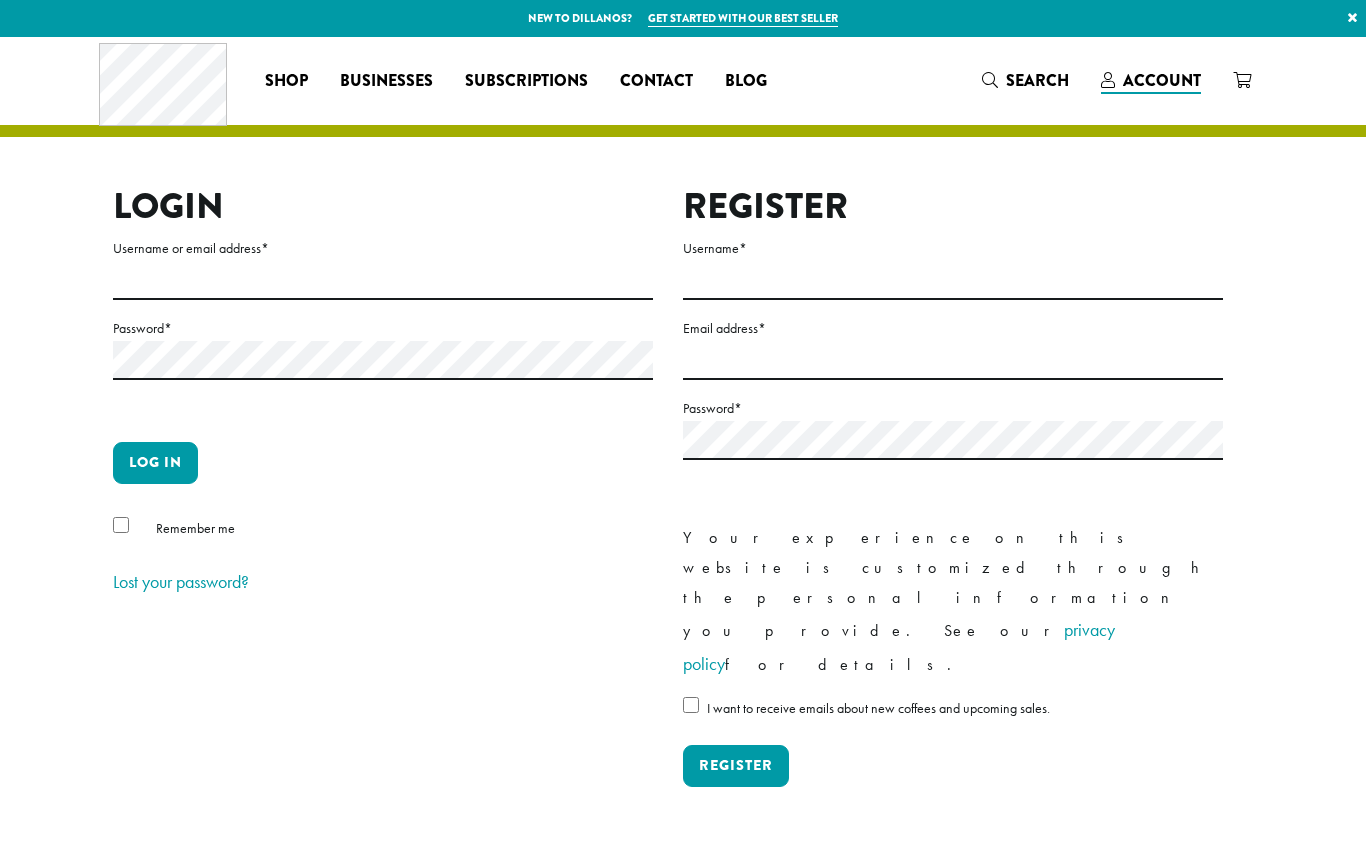 scroll, scrollTop: 0, scrollLeft: 0, axis: both 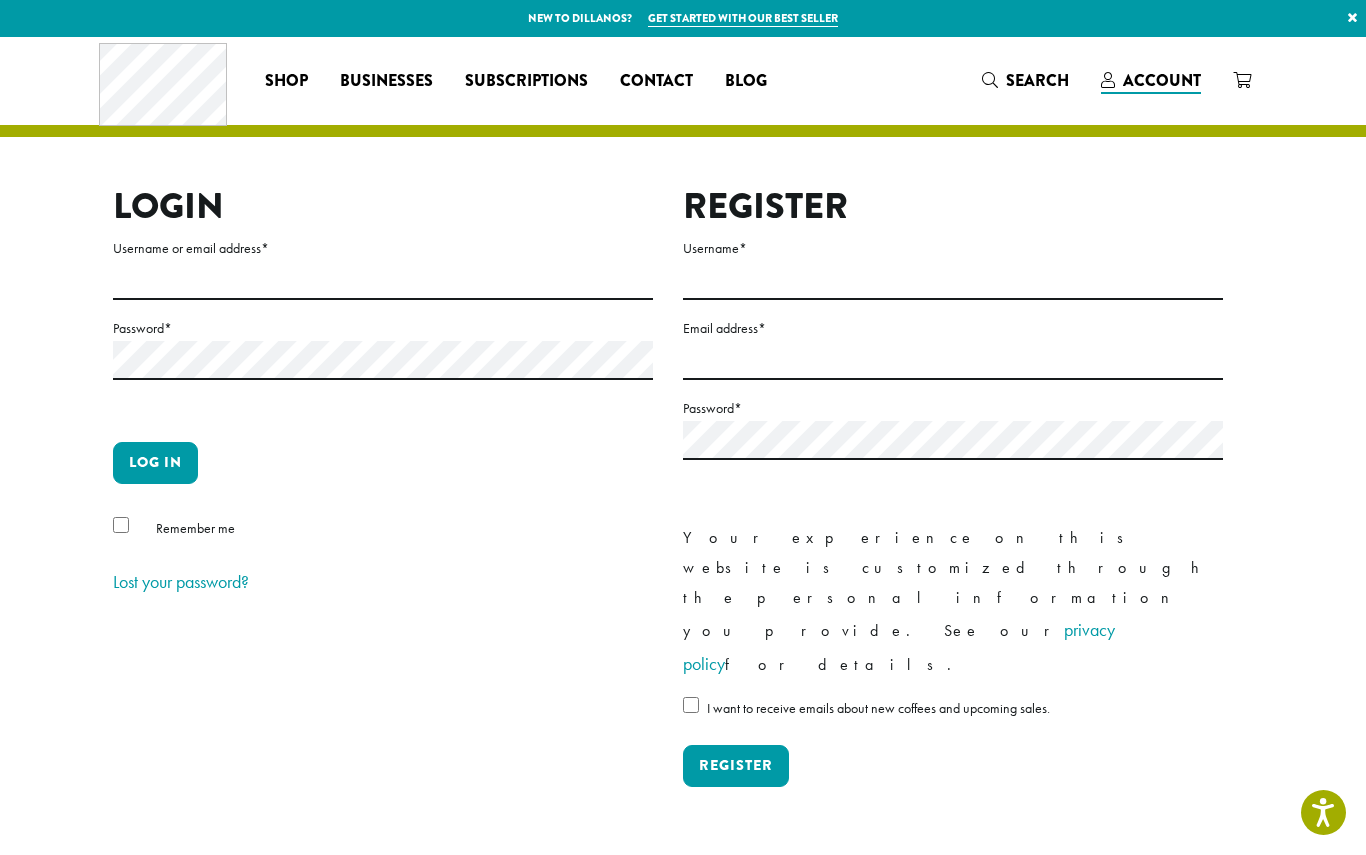 click on "Username or email address  *" at bounding box center [383, 248] 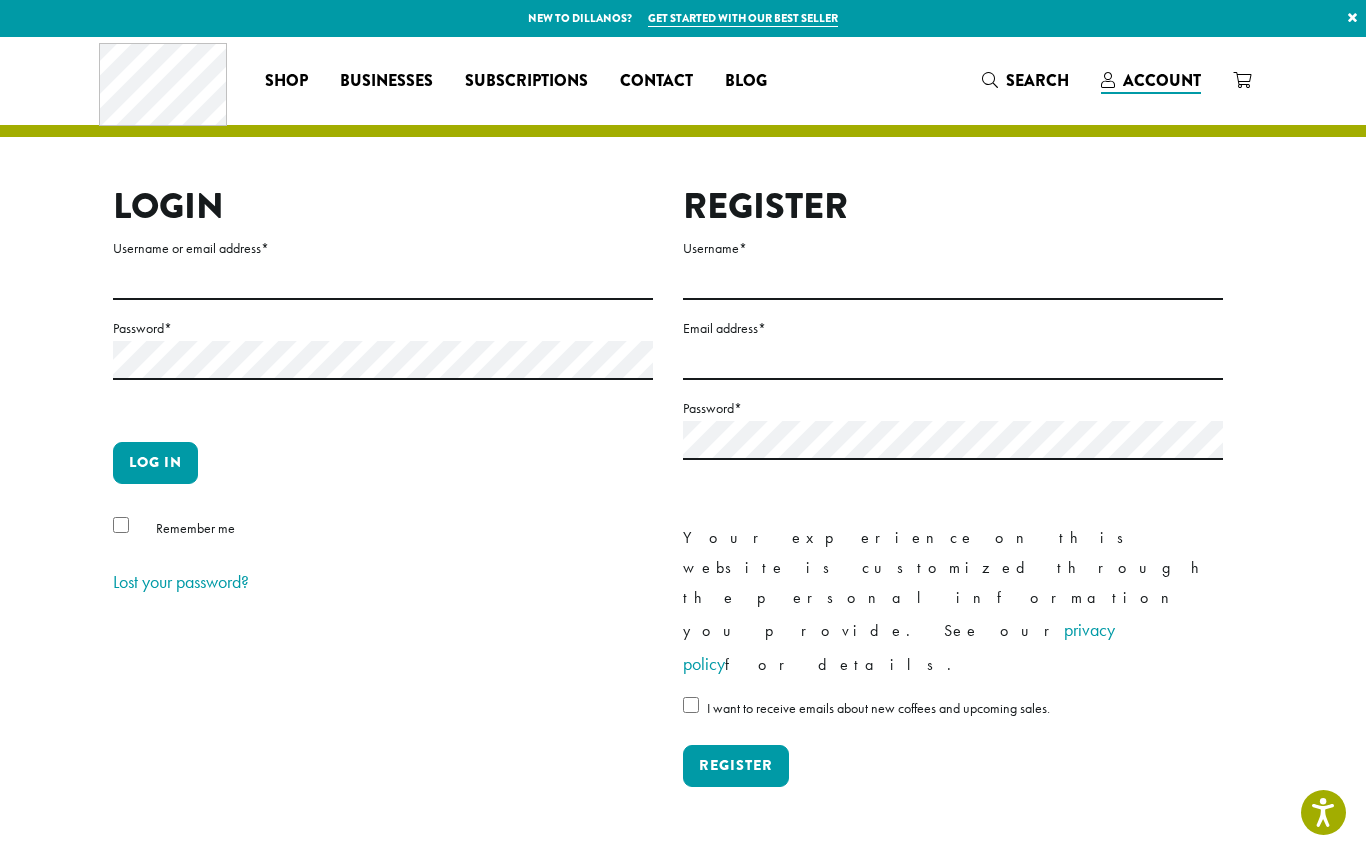 type on "**********" 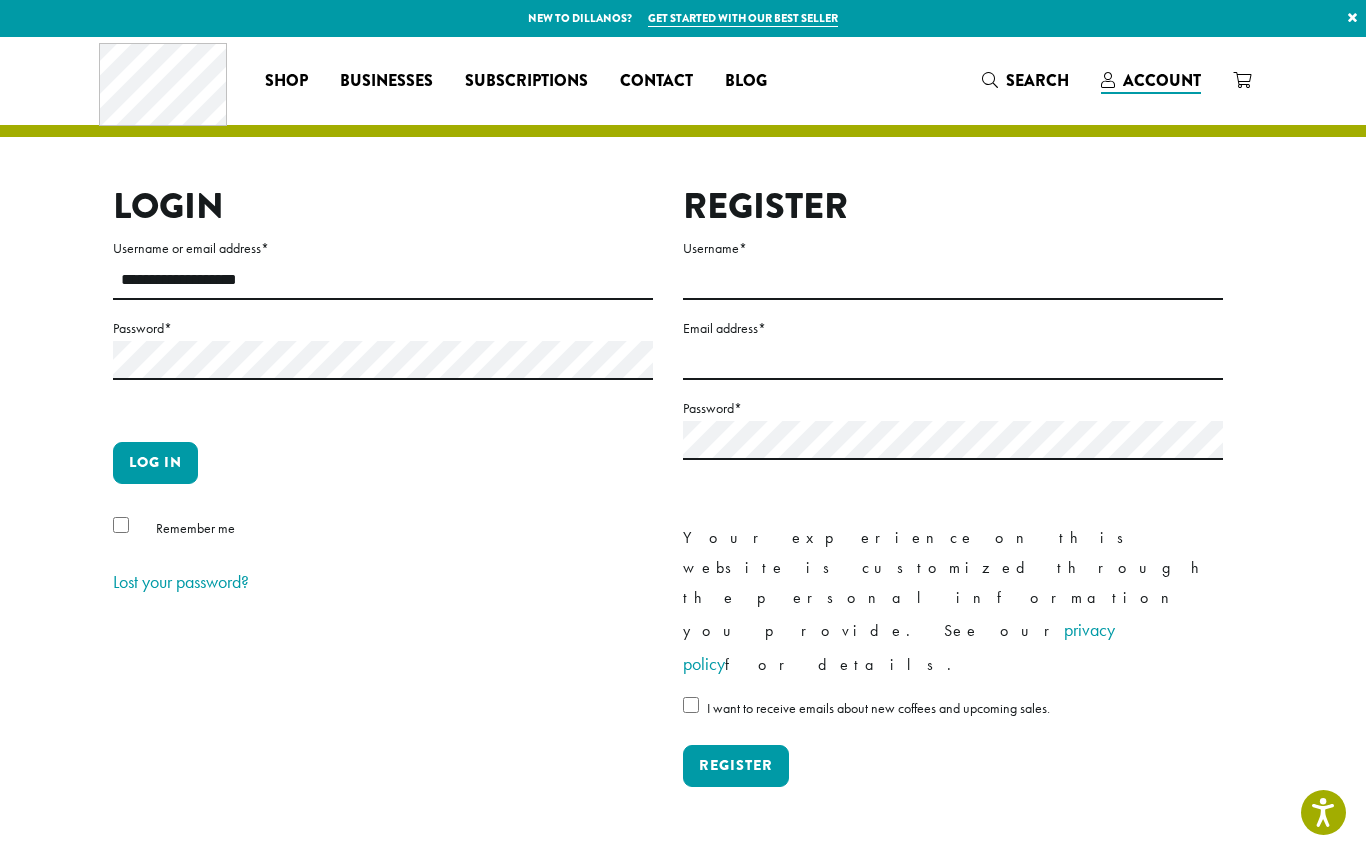 click on "Log in" at bounding box center (155, 463) 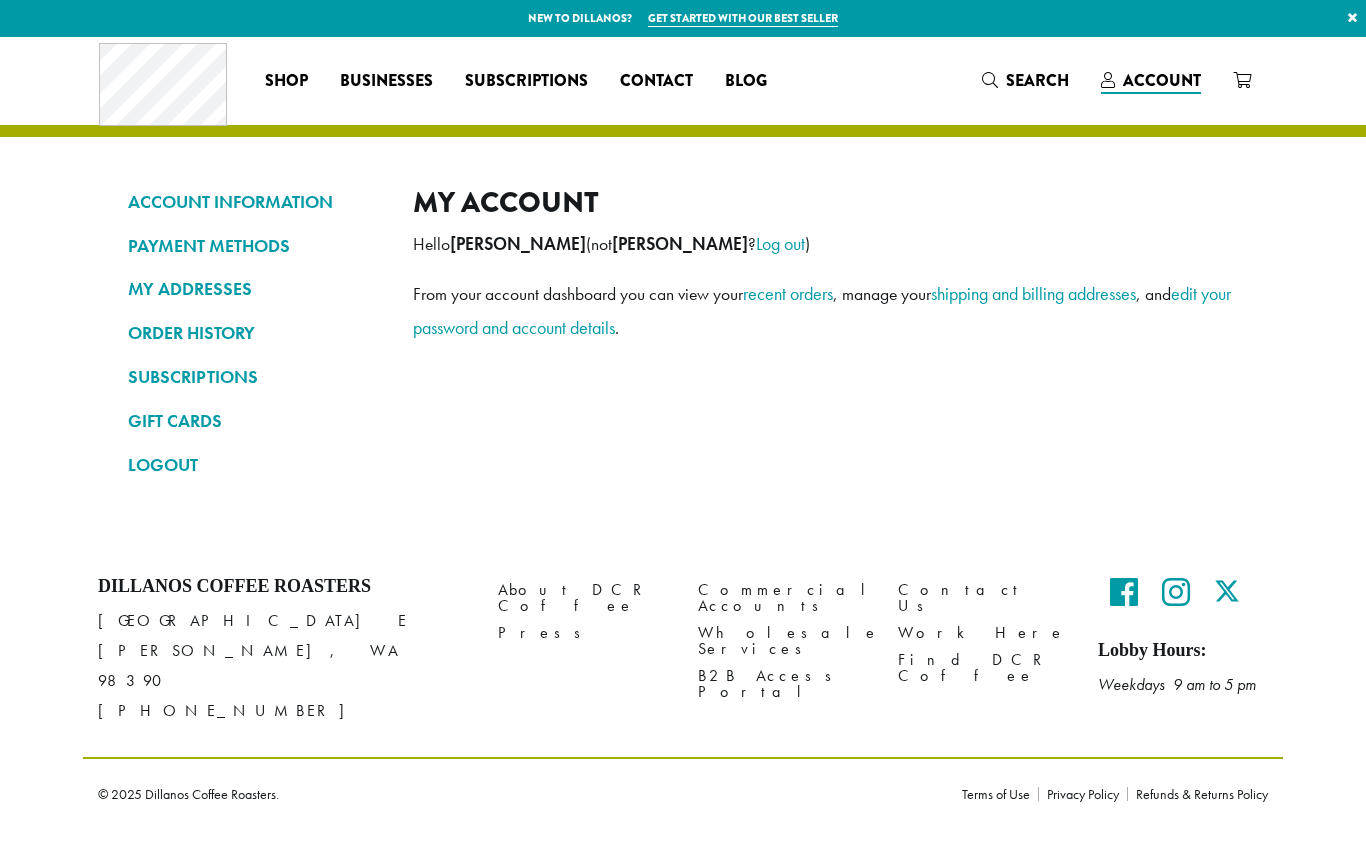 scroll, scrollTop: 0, scrollLeft: 0, axis: both 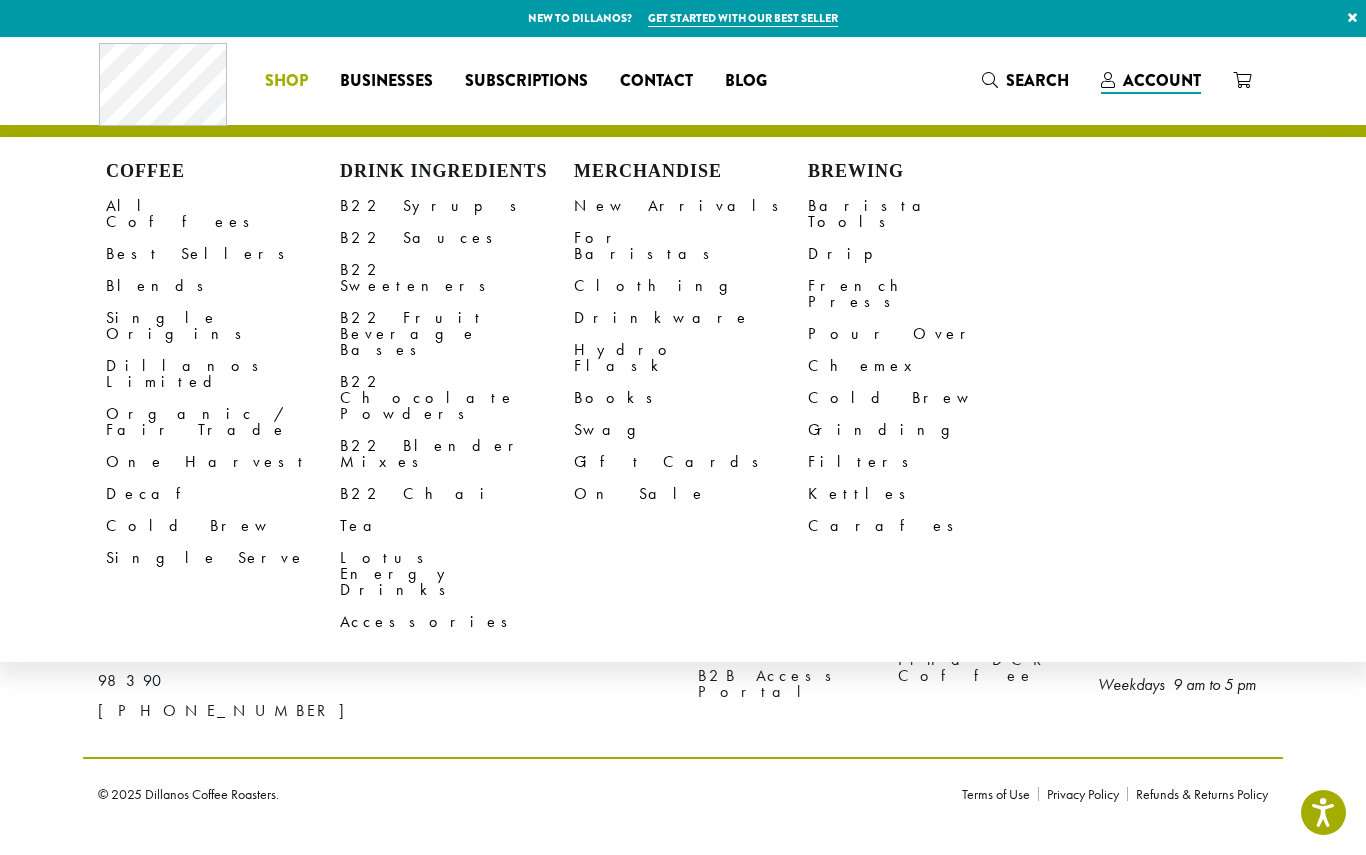 click on "All Coffees" at bounding box center (223, 214) 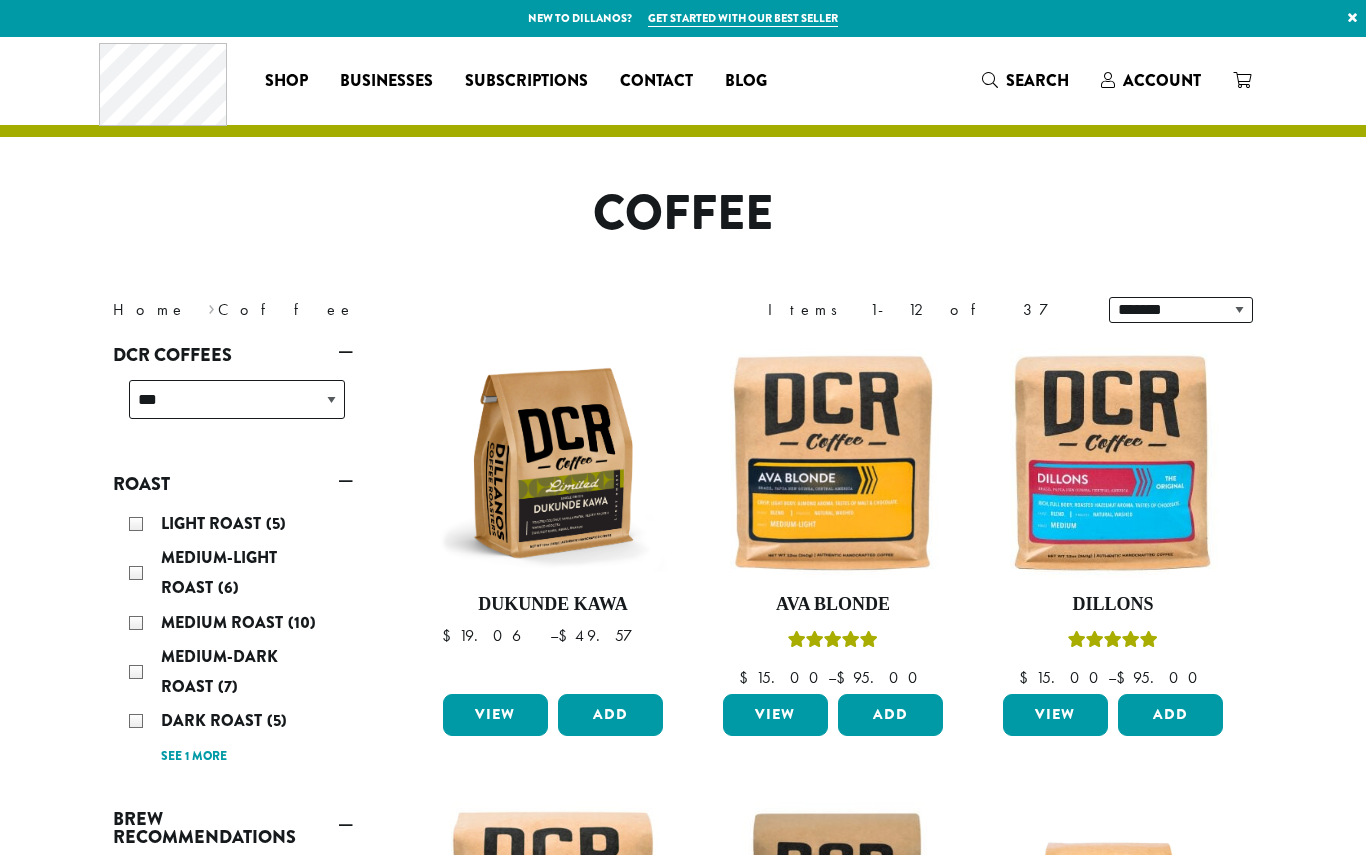 scroll, scrollTop: 0, scrollLeft: 0, axis: both 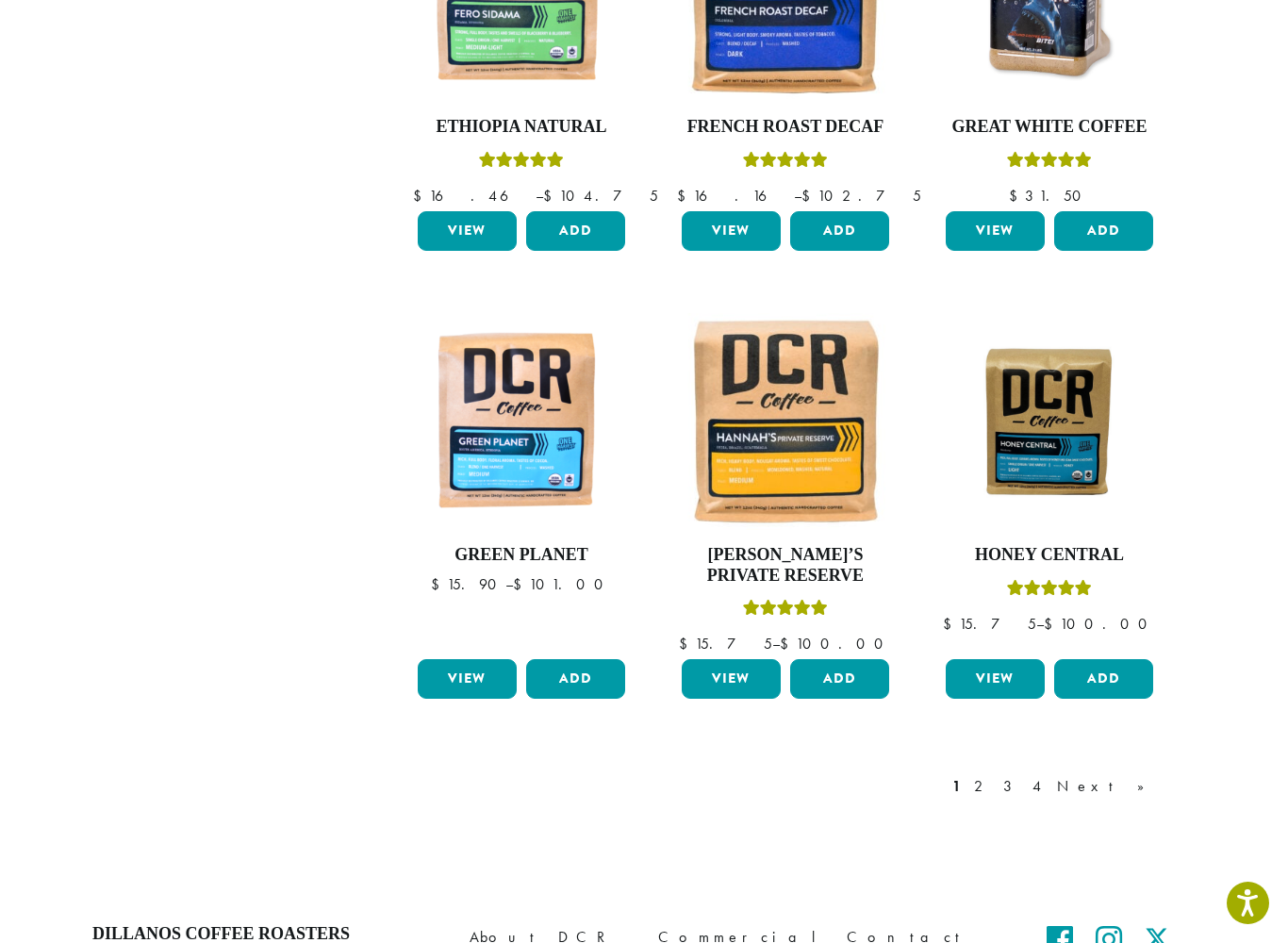 click at bounding box center (785, 422) 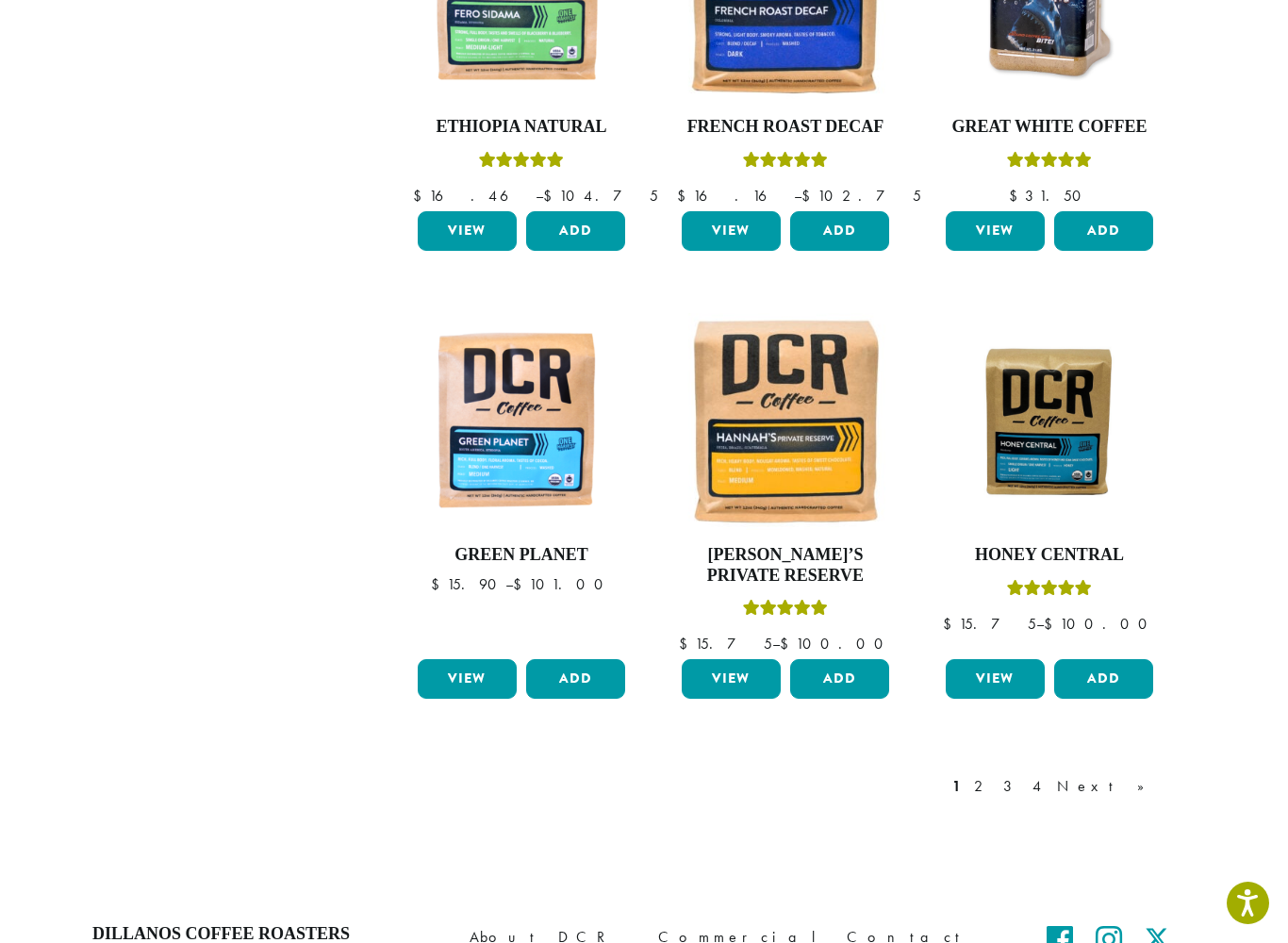 click on "Add" at bounding box center (839, 679) 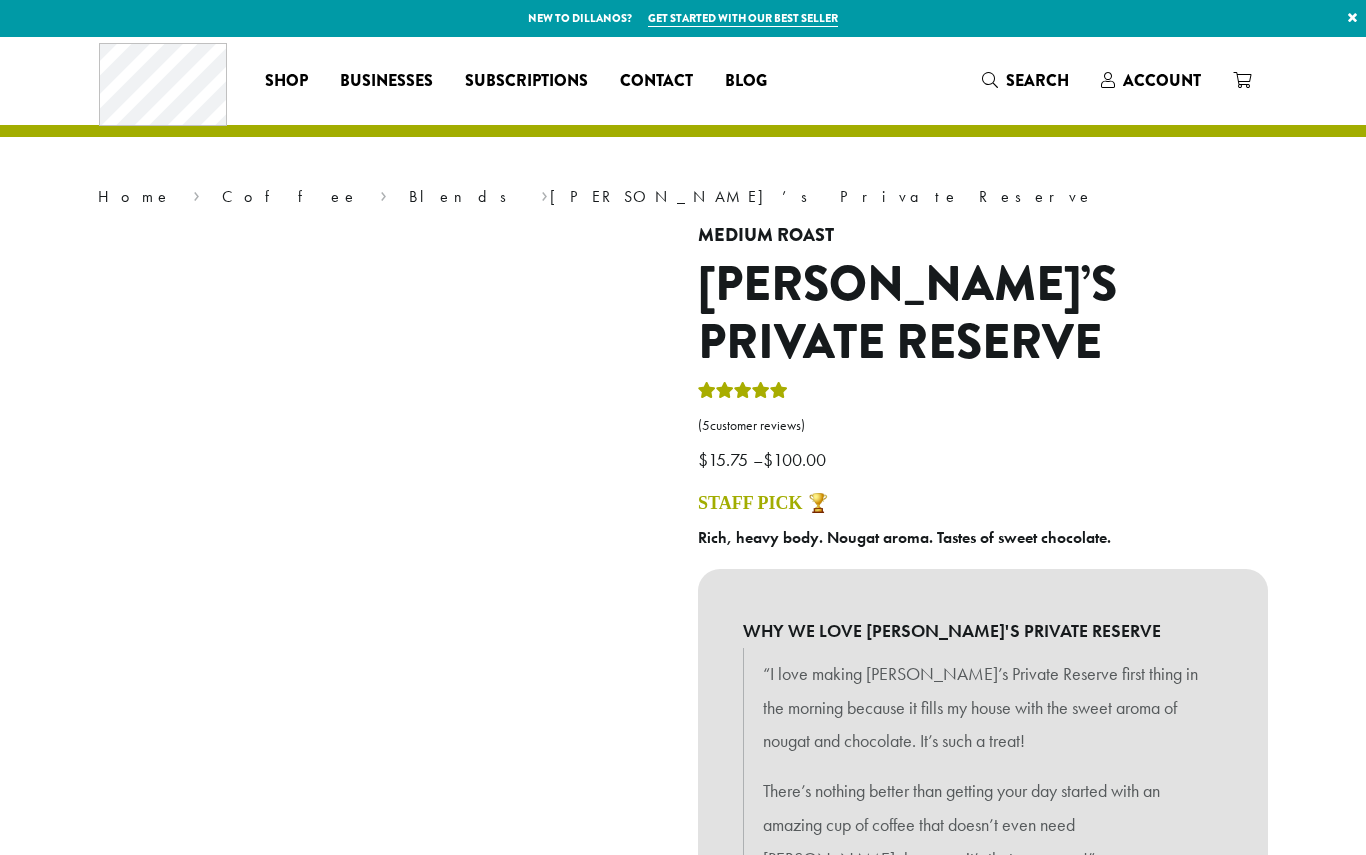 scroll, scrollTop: 0, scrollLeft: 0, axis: both 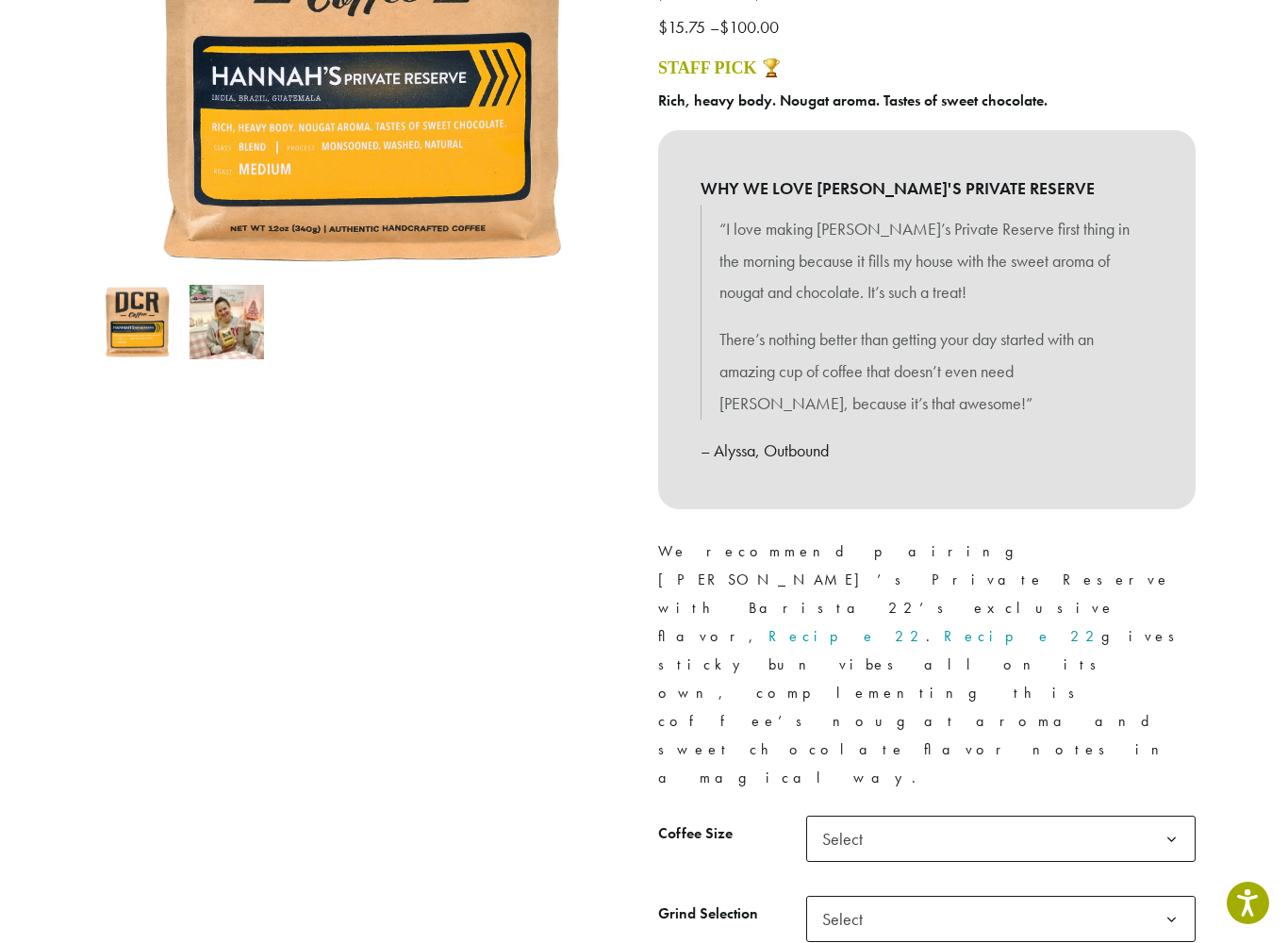 click 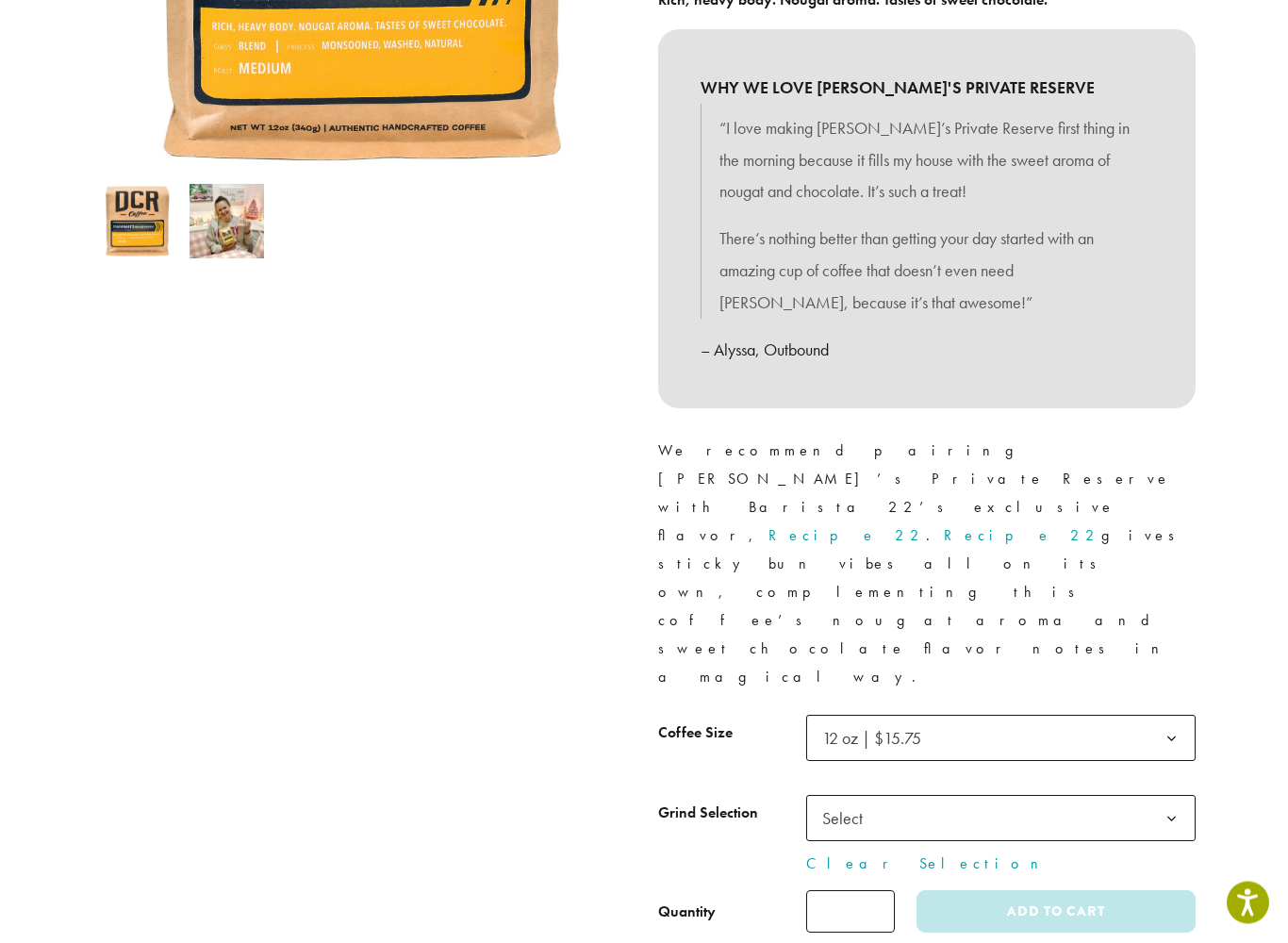 scroll, scrollTop: 508, scrollLeft: 0, axis: vertical 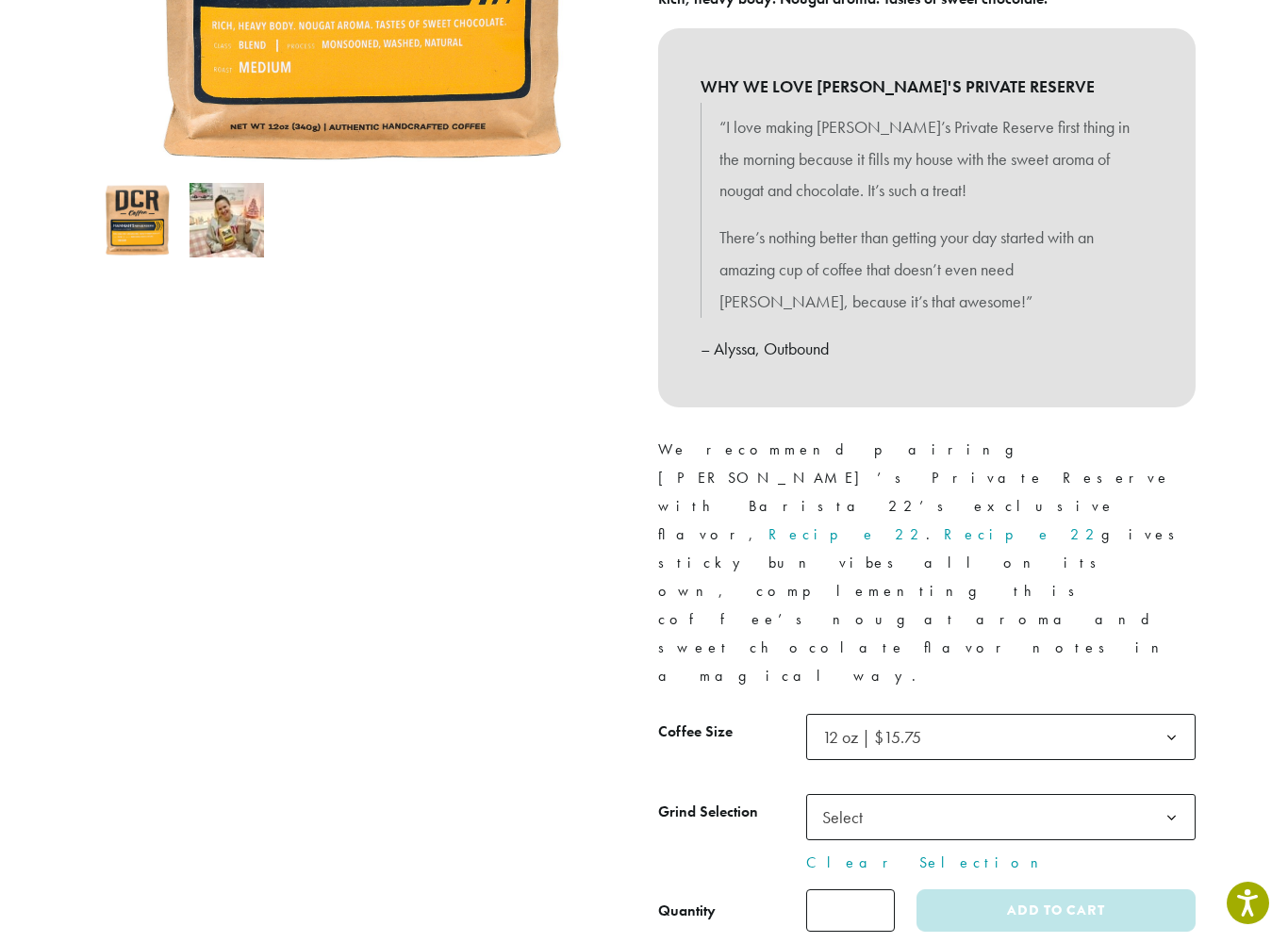 click 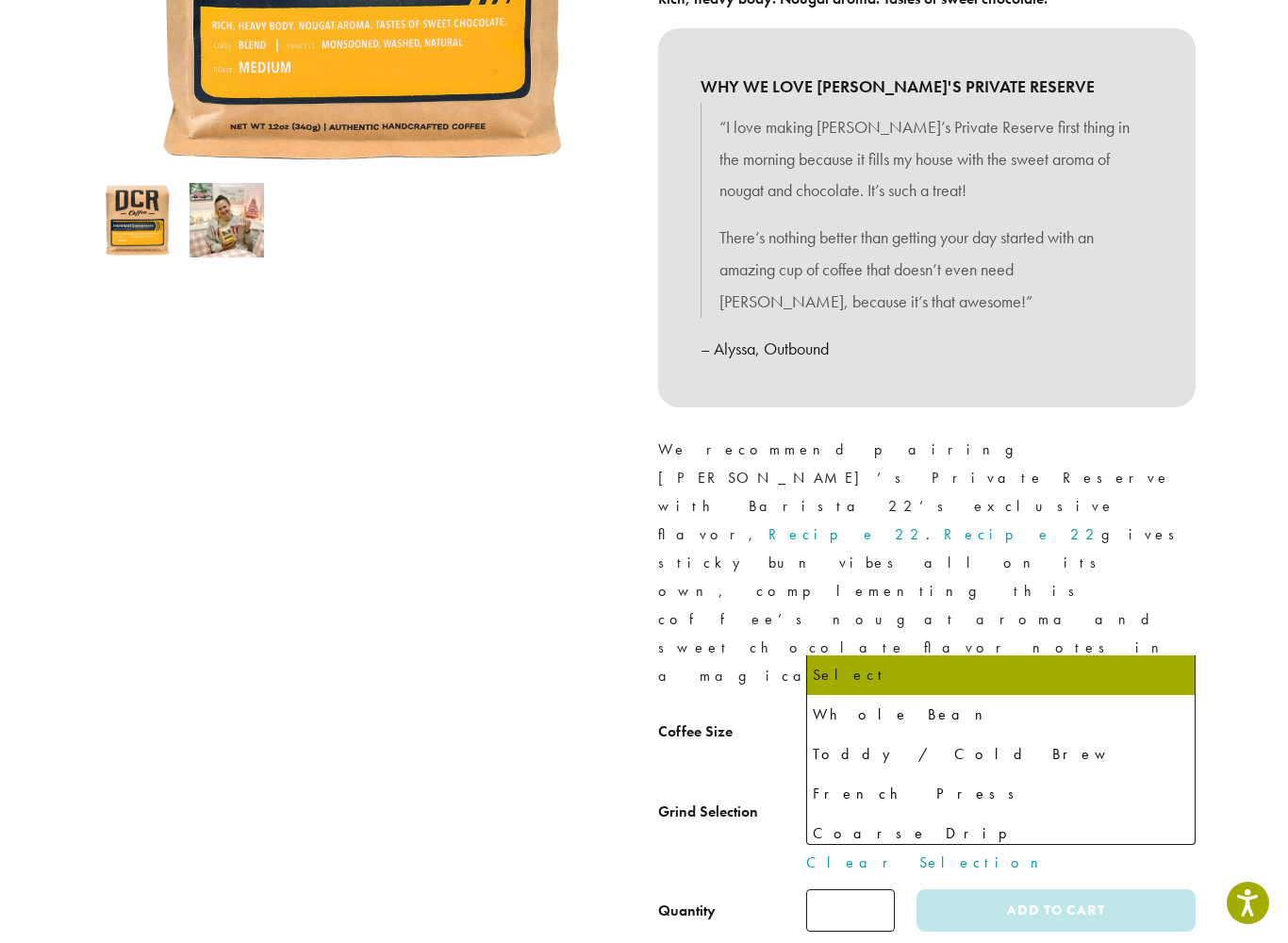 select on "*********" 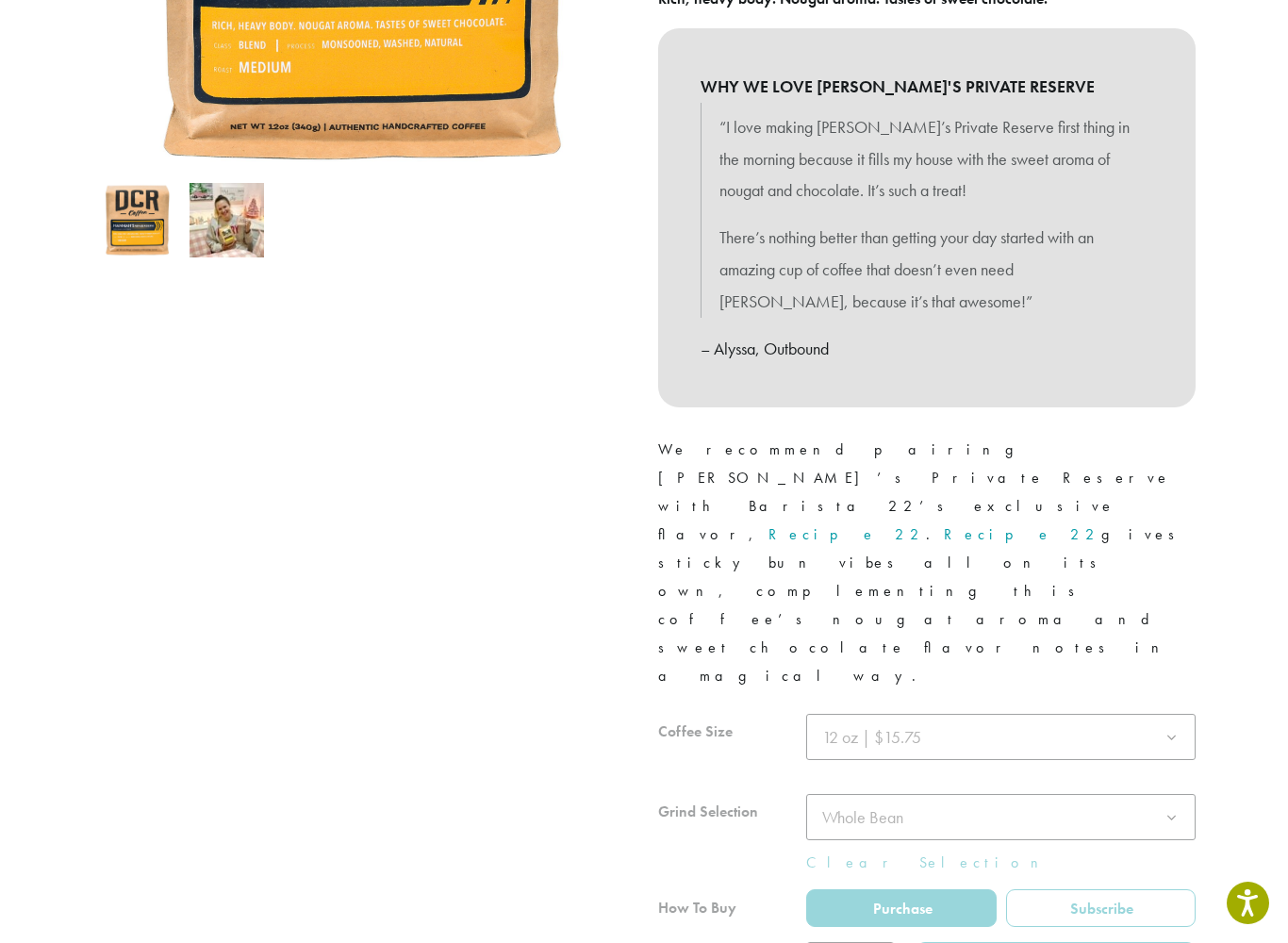 click 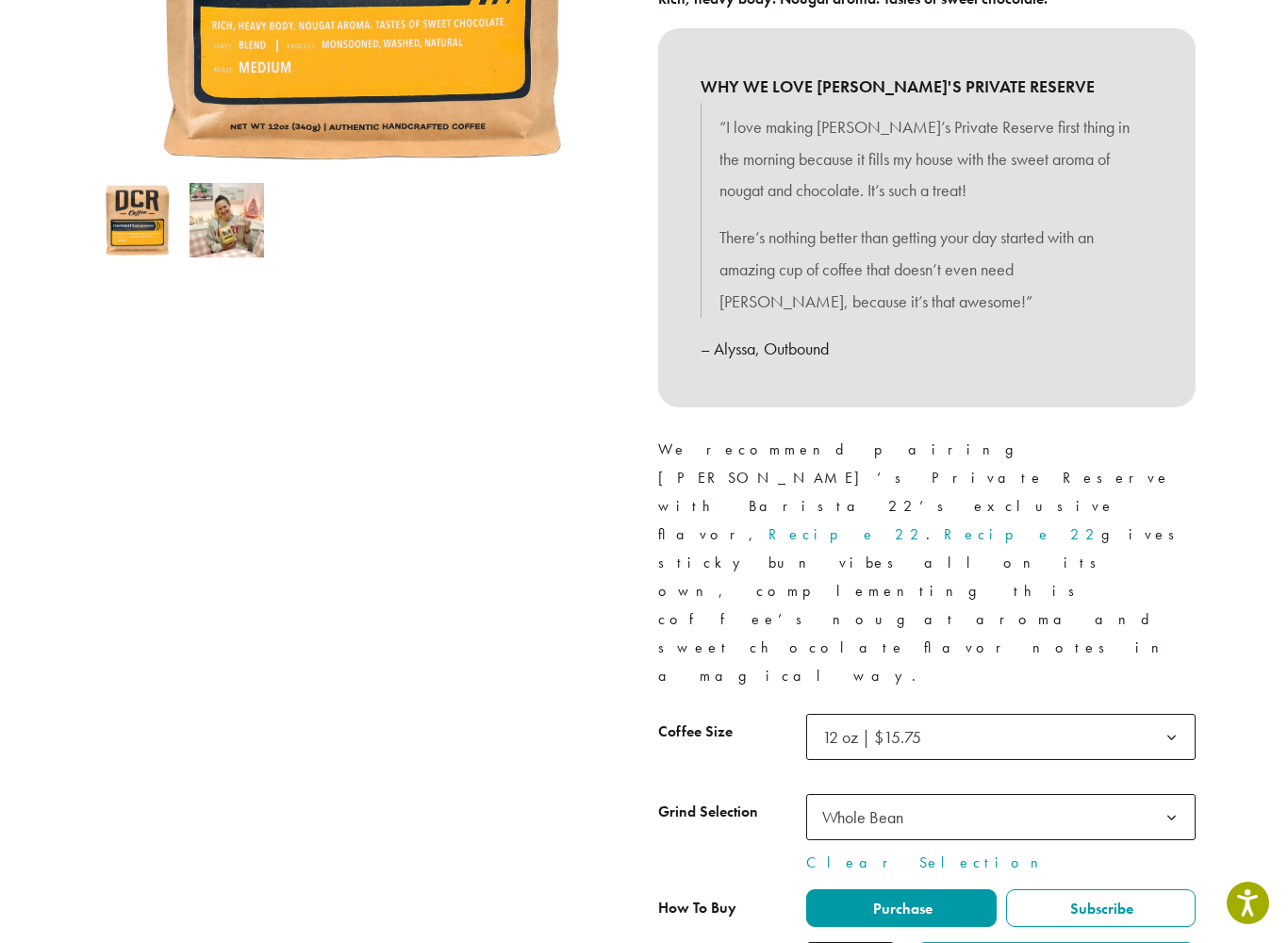 click on "*" 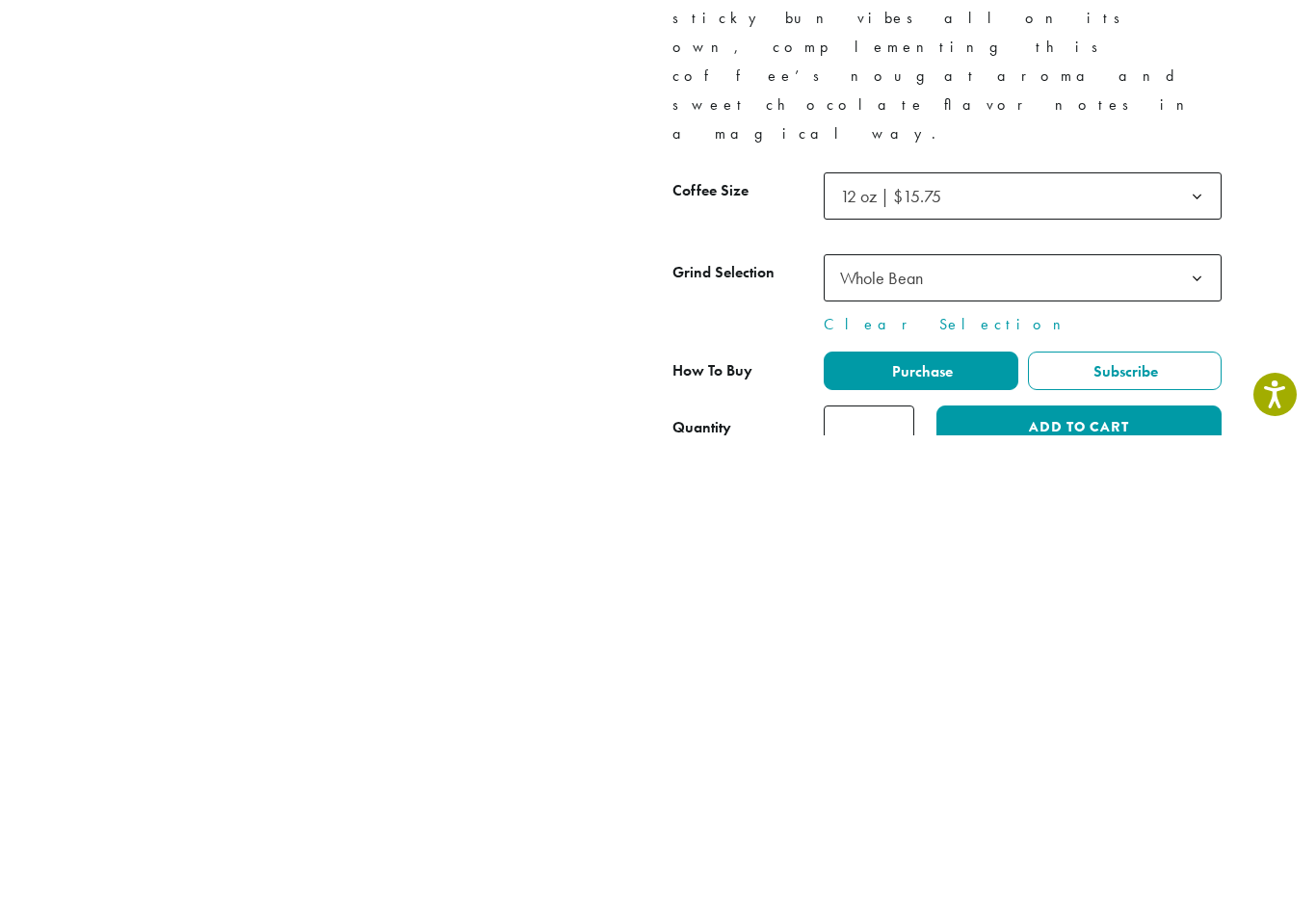 scroll, scrollTop: 644, scrollLeft: 0, axis: vertical 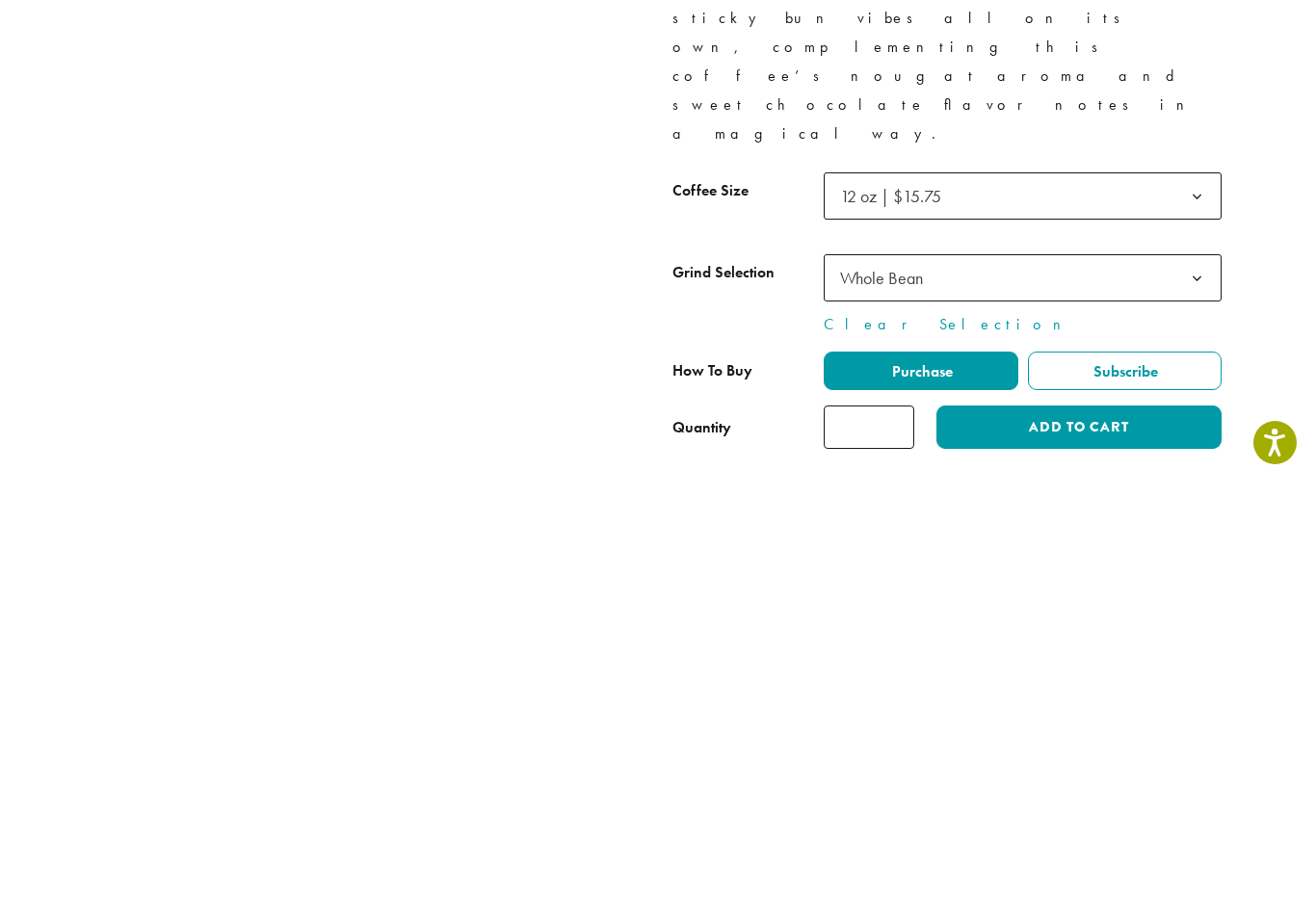 type on "*" 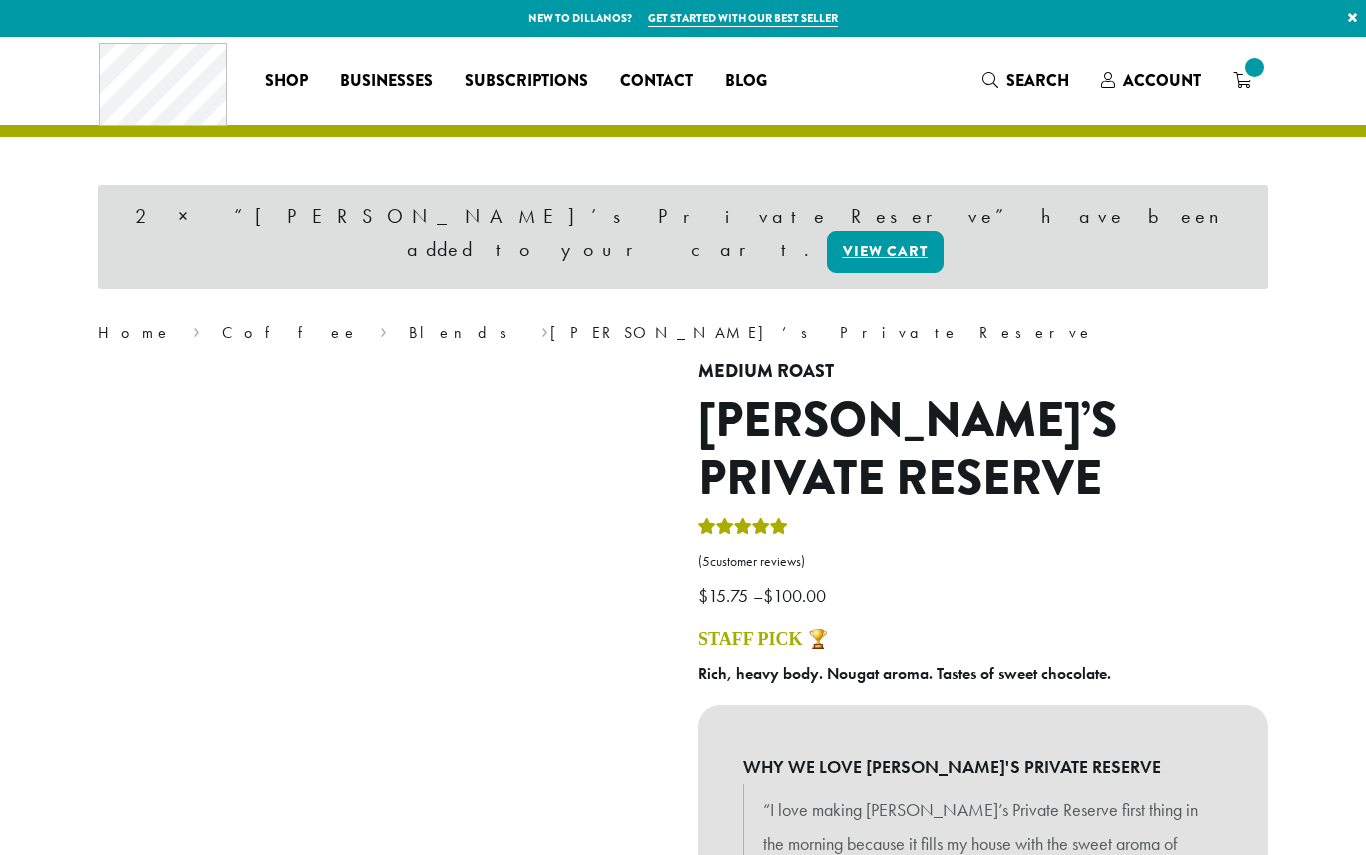 scroll, scrollTop: 0, scrollLeft: 0, axis: both 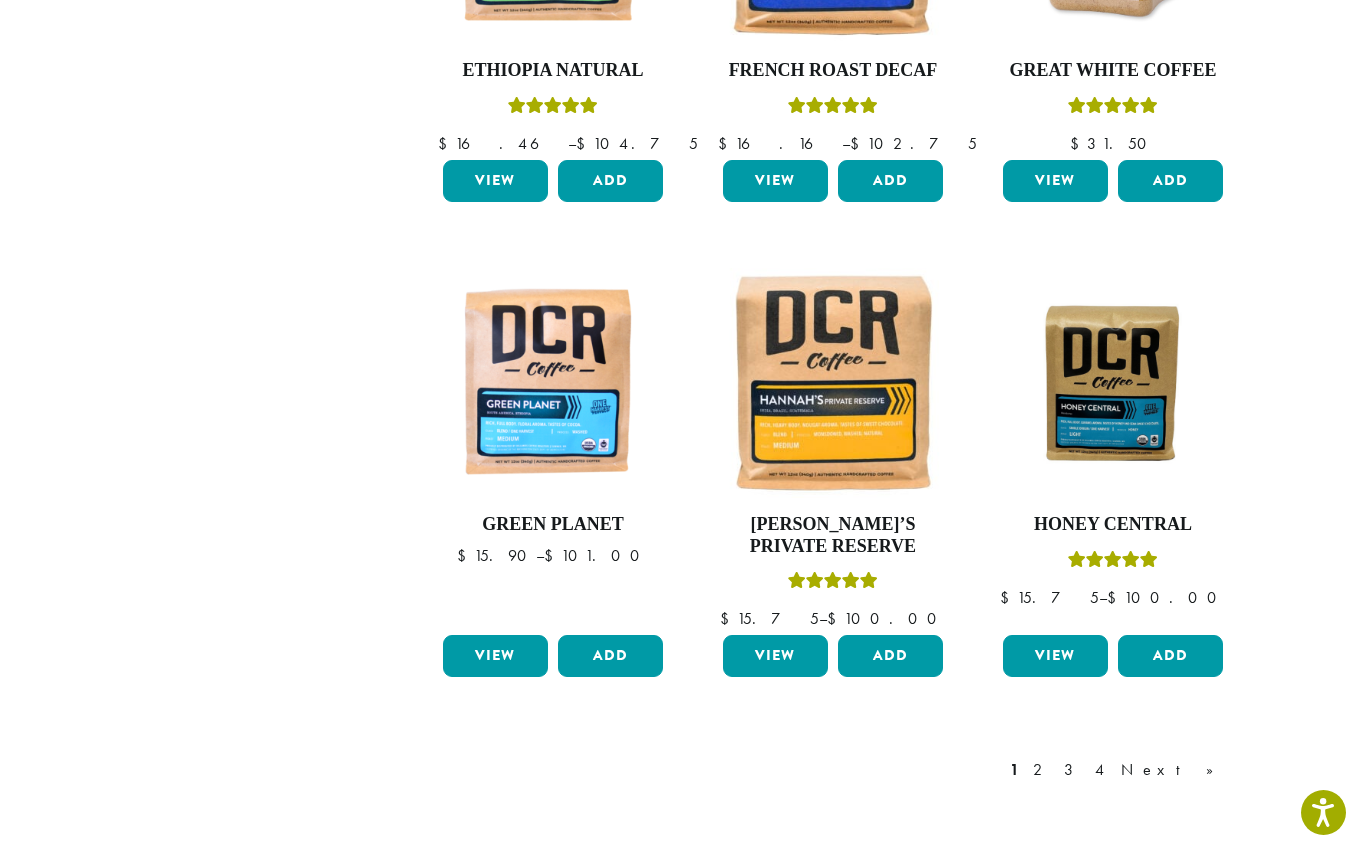 click on "Next »" at bounding box center (1174, 770) 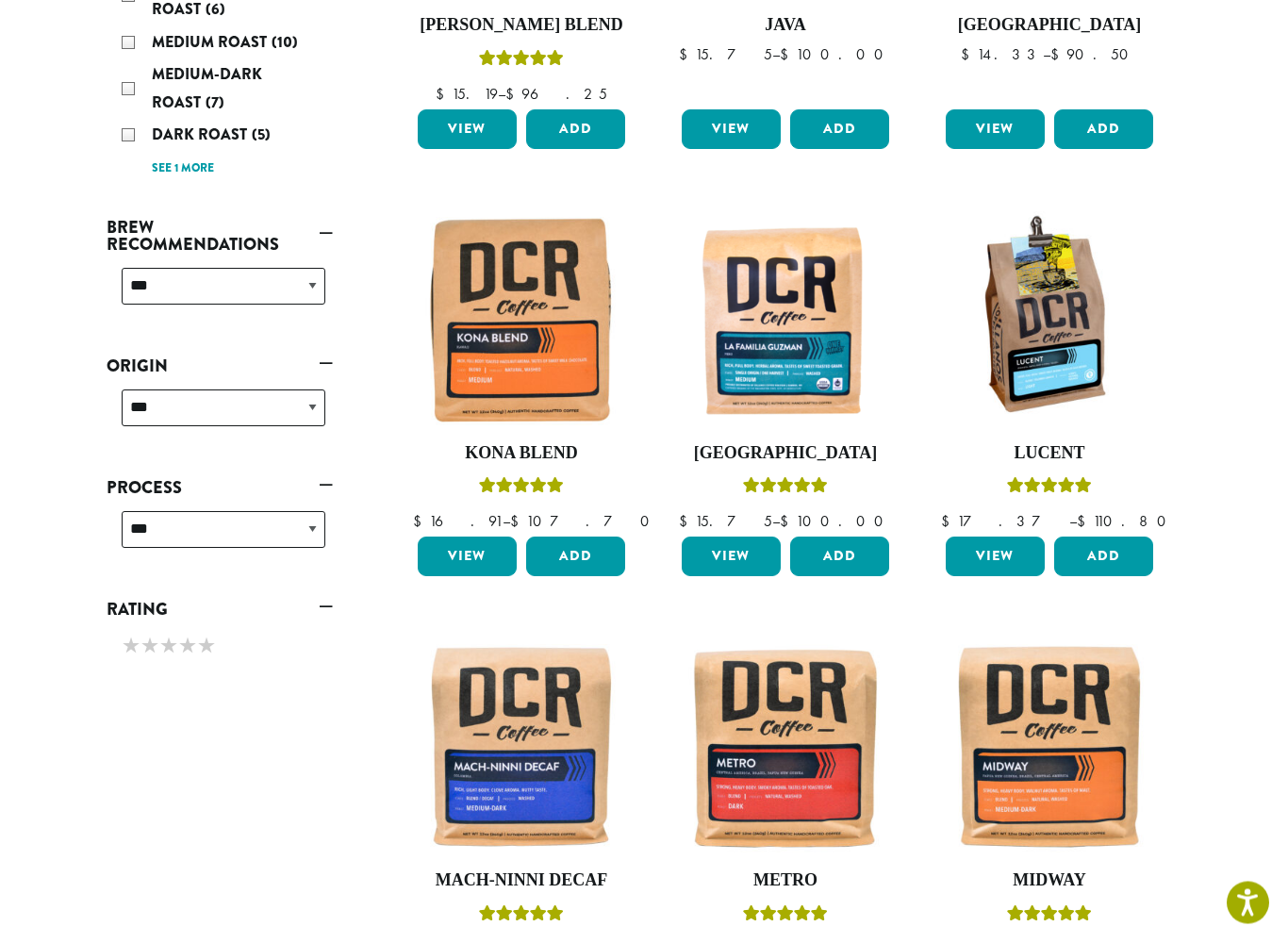 scroll, scrollTop: 545, scrollLeft: 0, axis: vertical 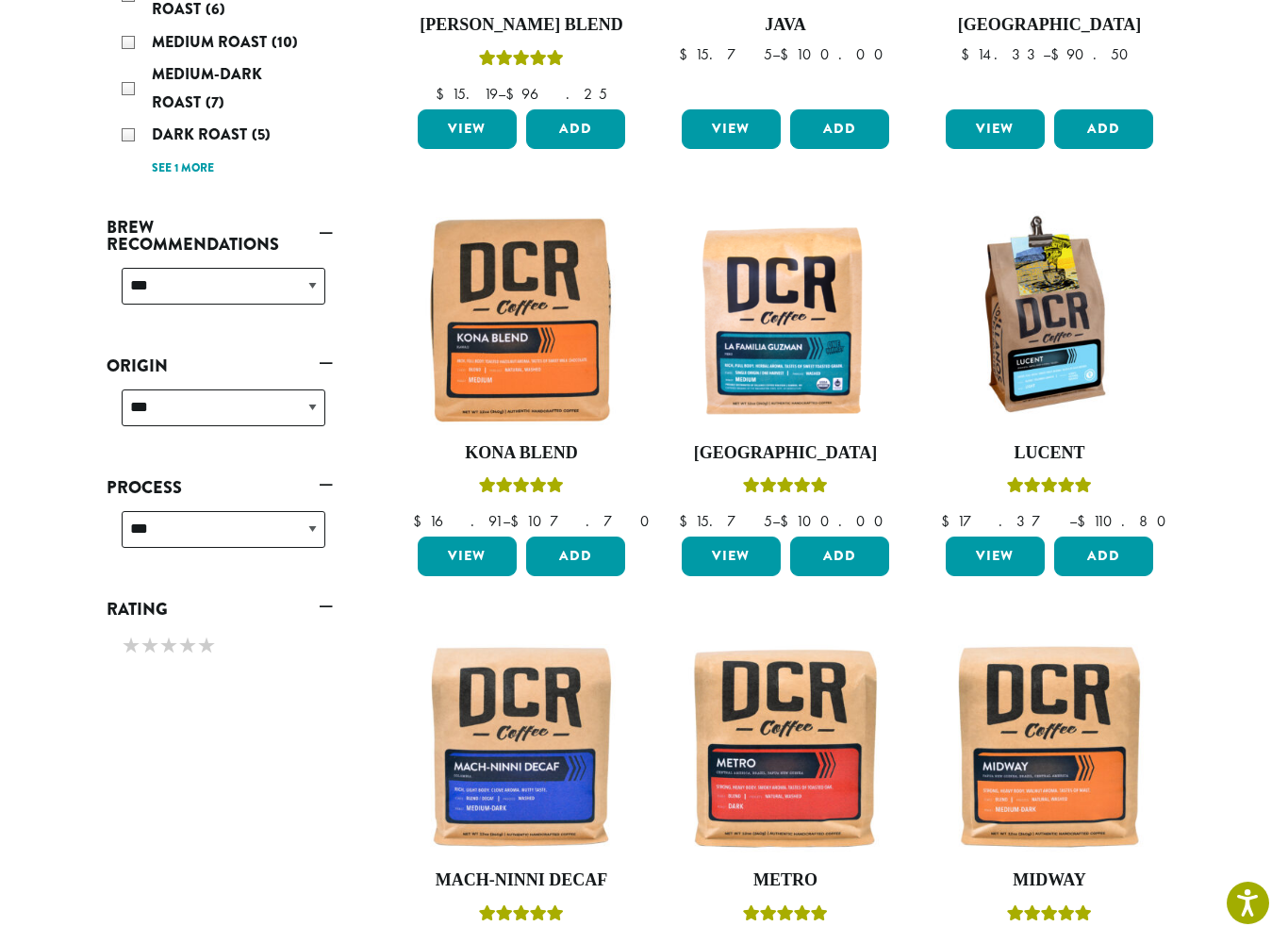 click on "Add" at bounding box center [1103, 556] 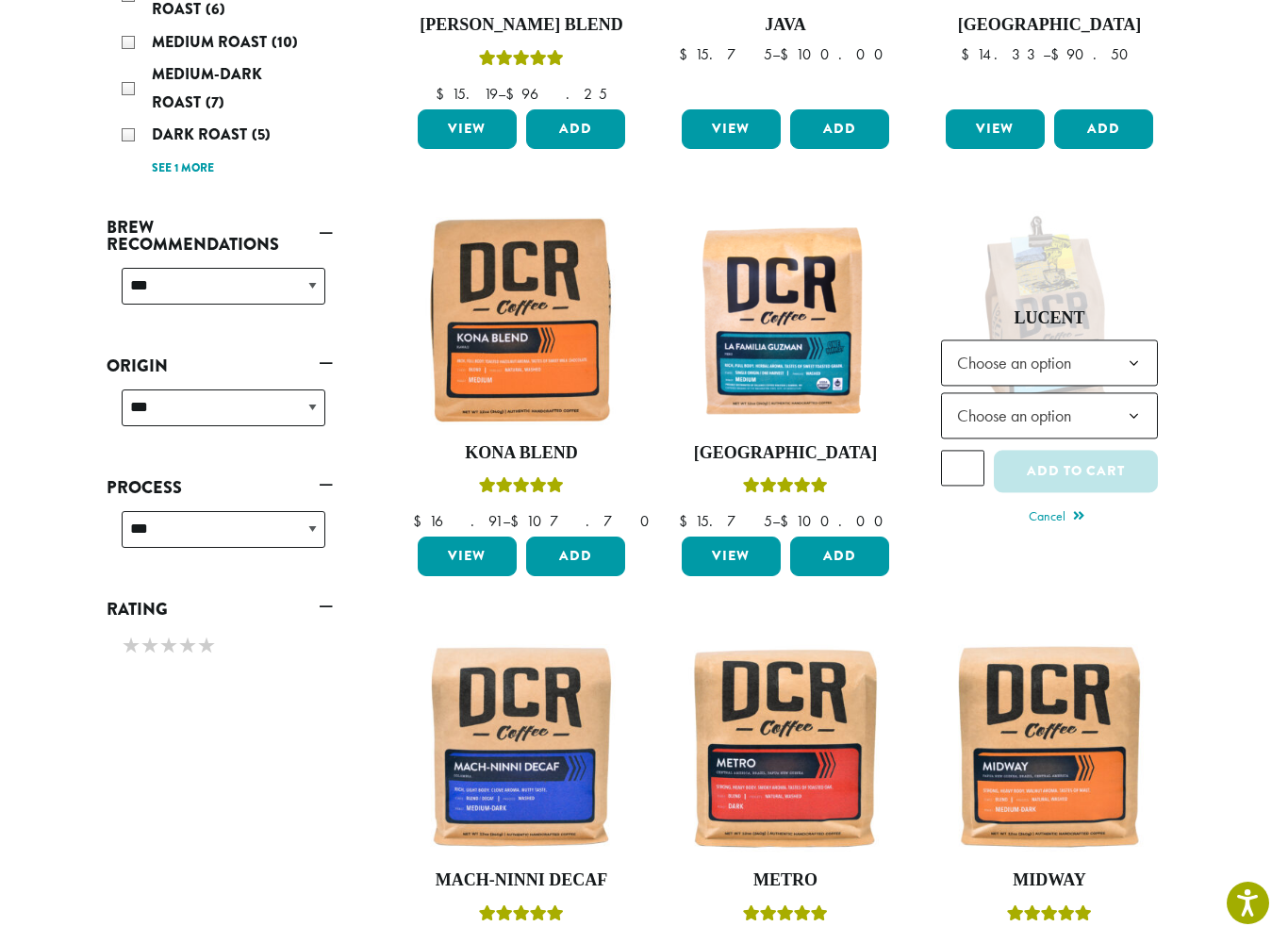click 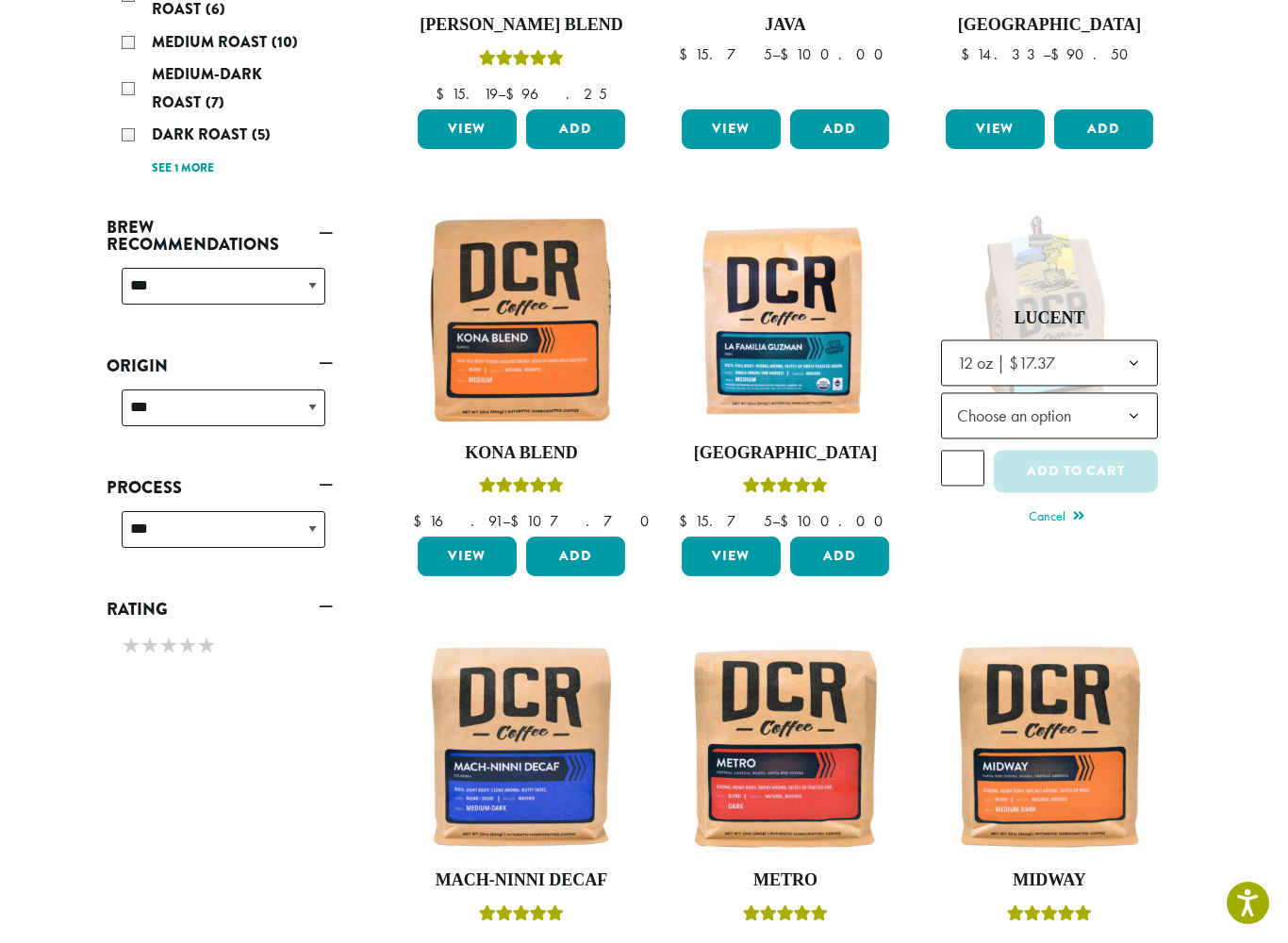 click 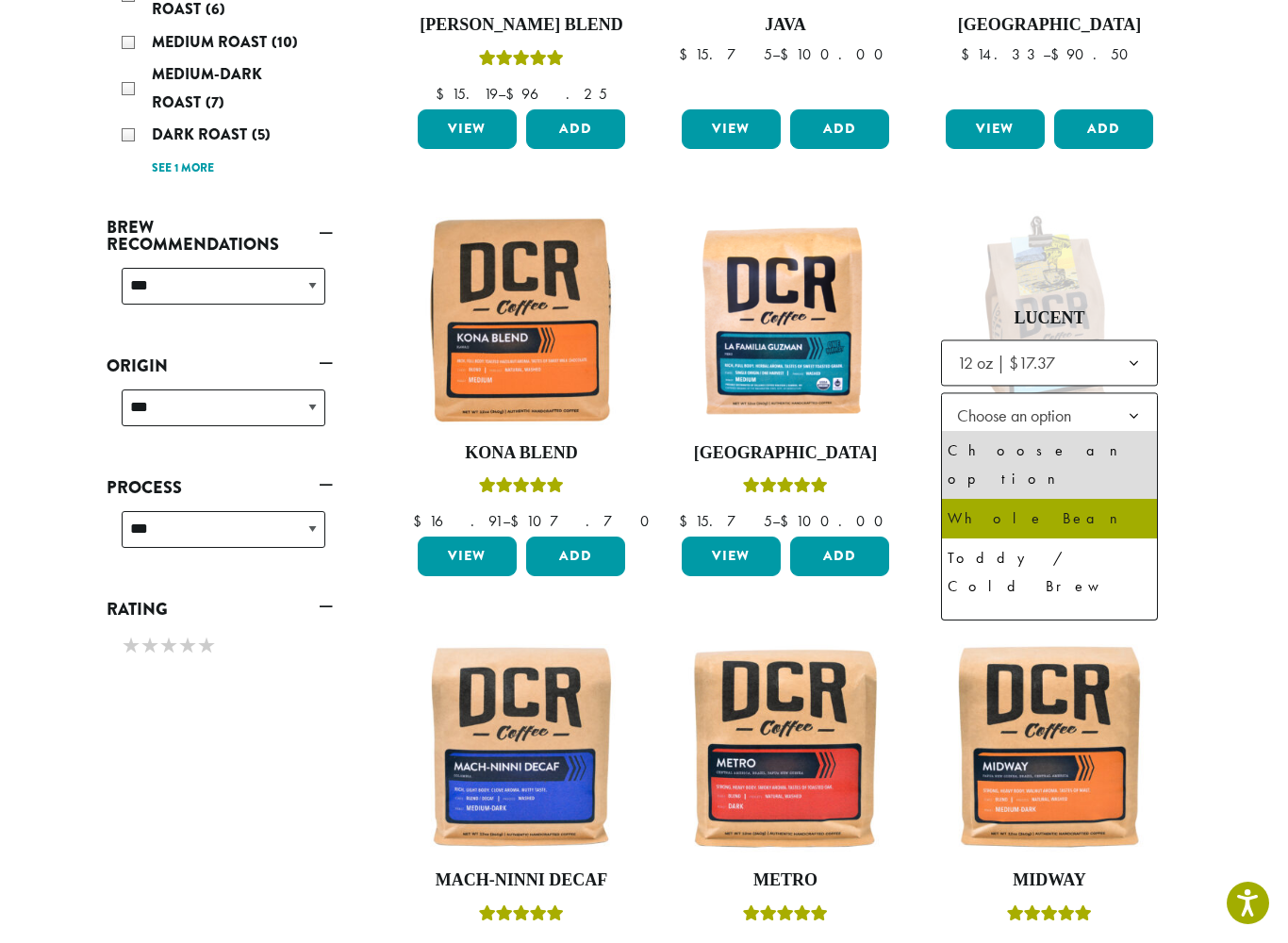 select on "*********" 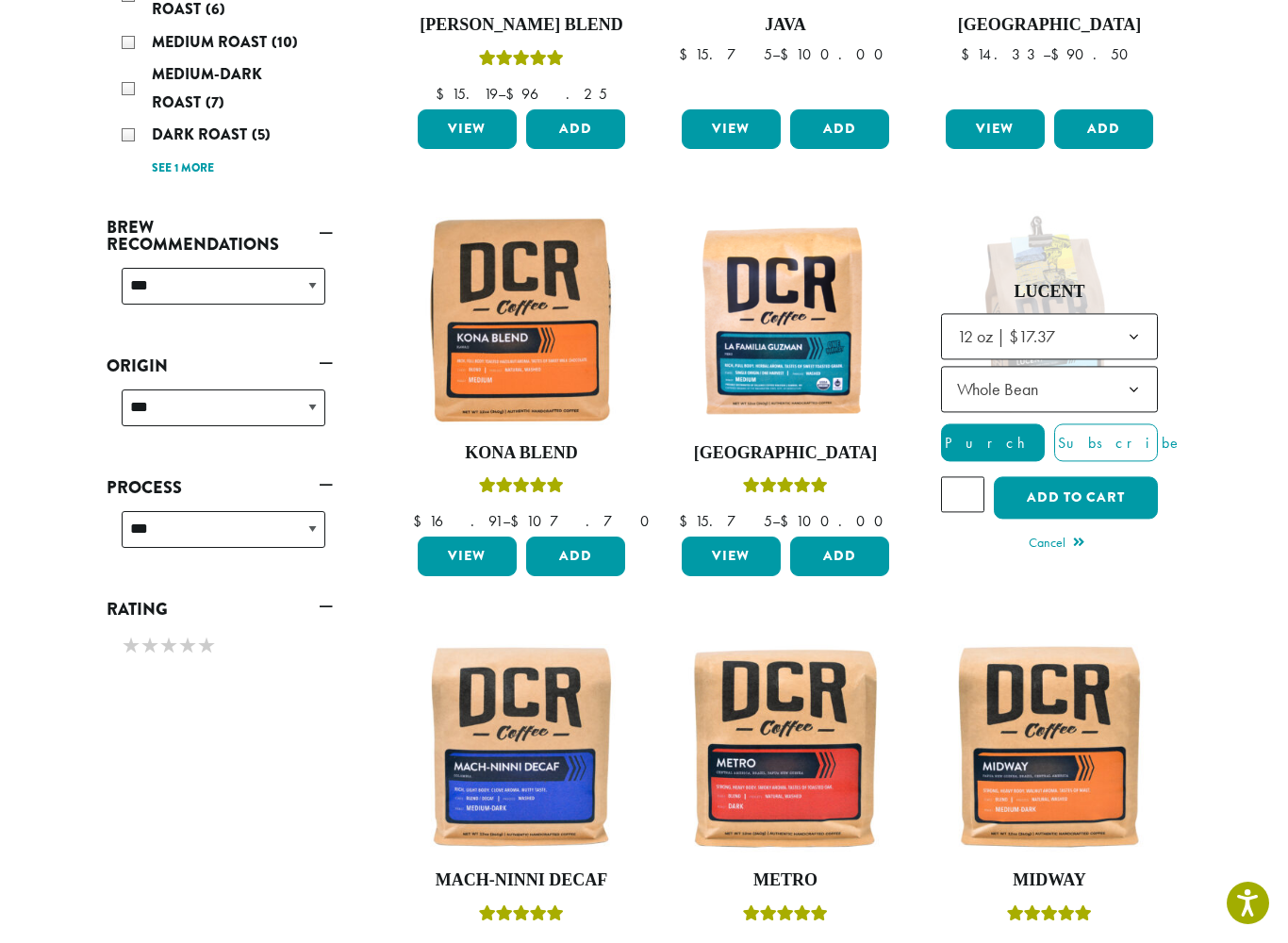 click on "*" 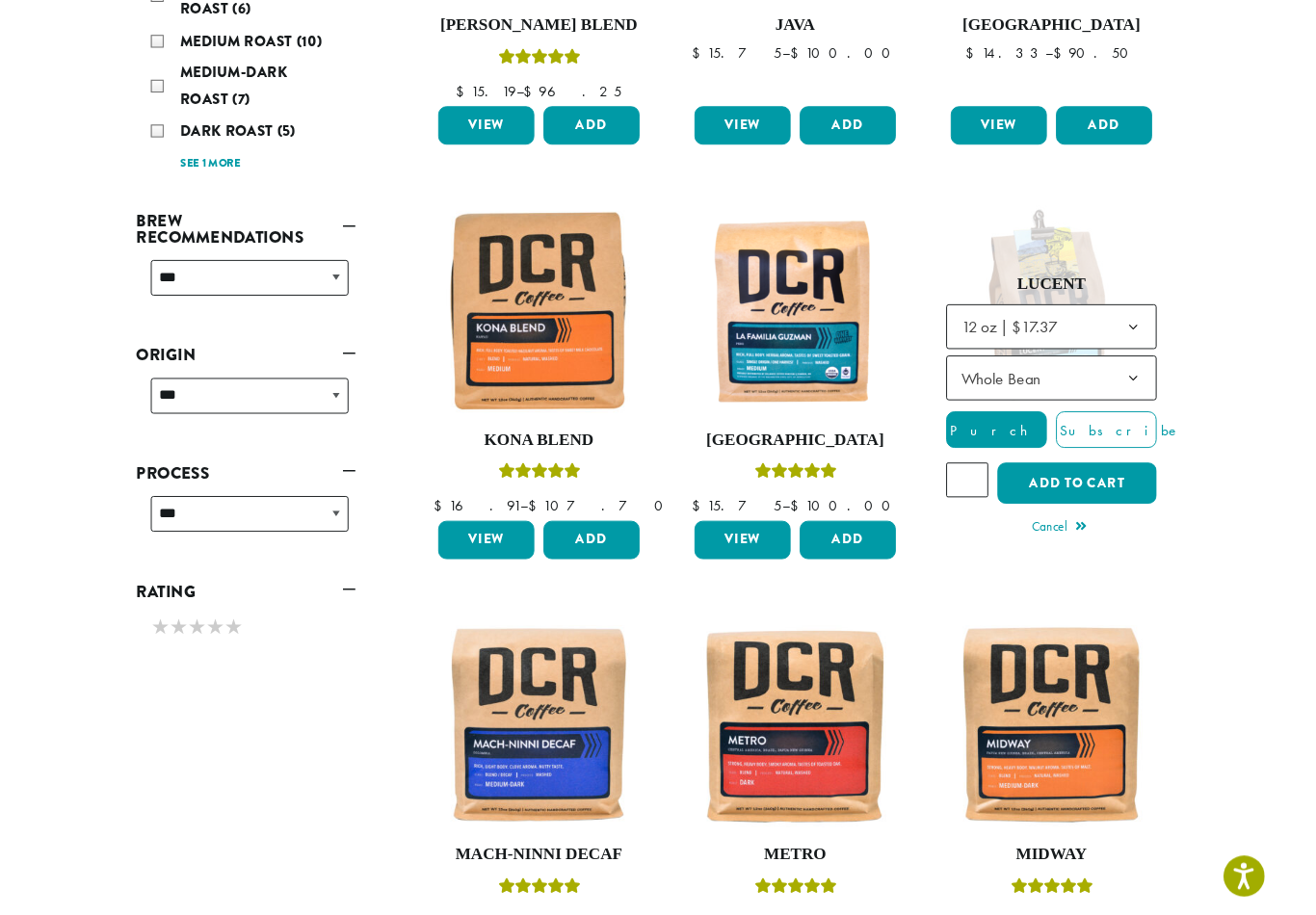 scroll, scrollTop: 556, scrollLeft: 0, axis: vertical 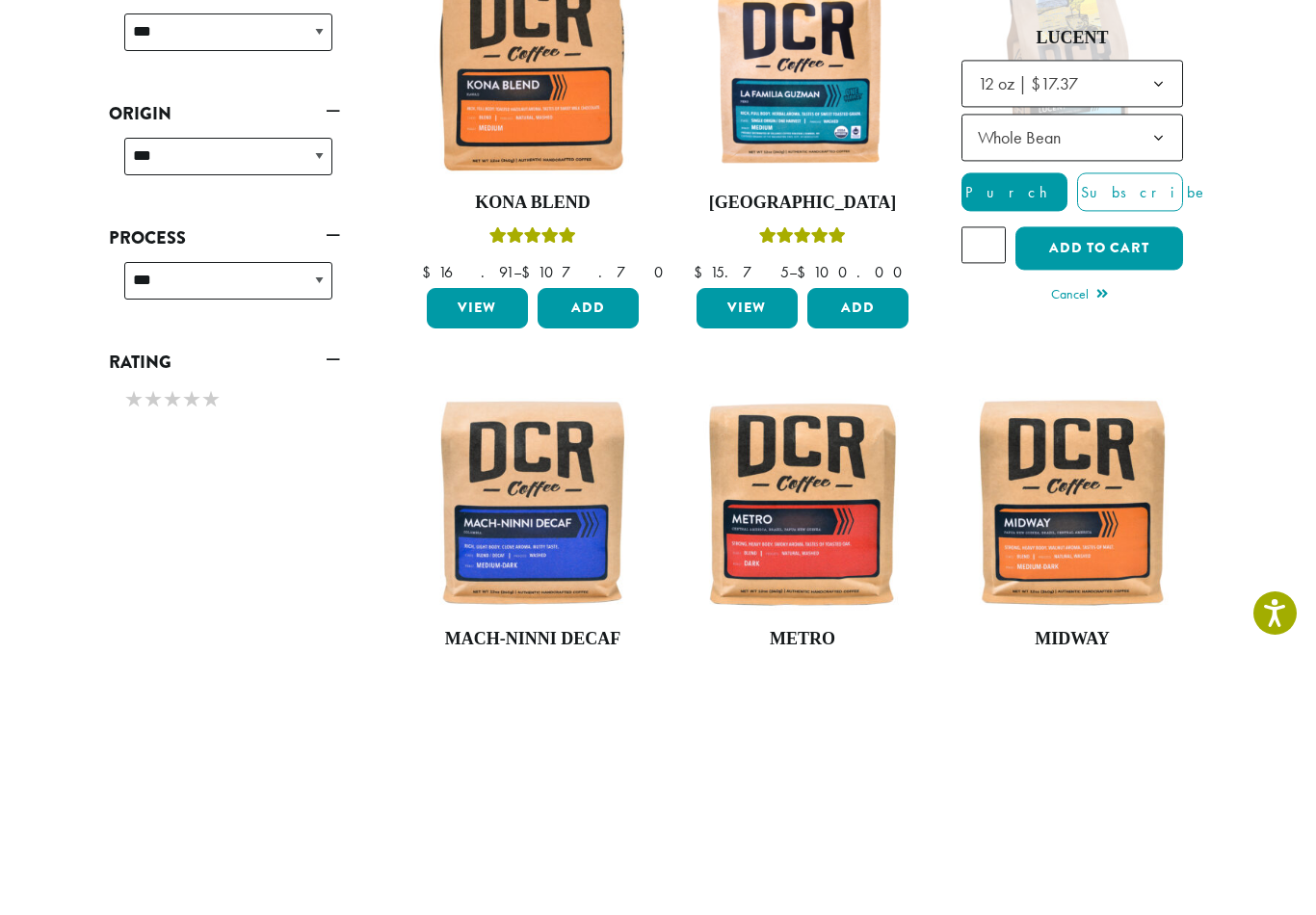 type on "*" 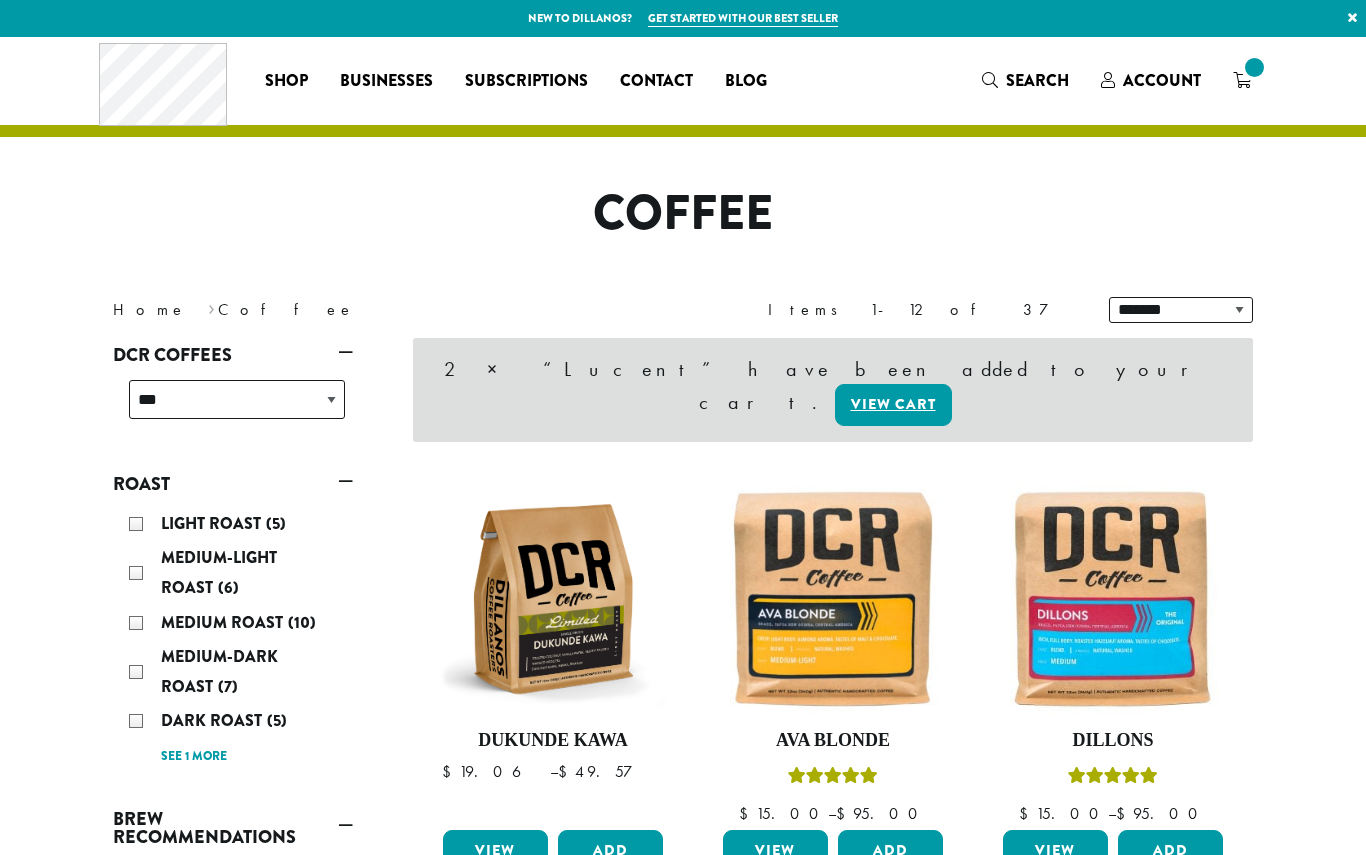 scroll, scrollTop: 0, scrollLeft: 0, axis: both 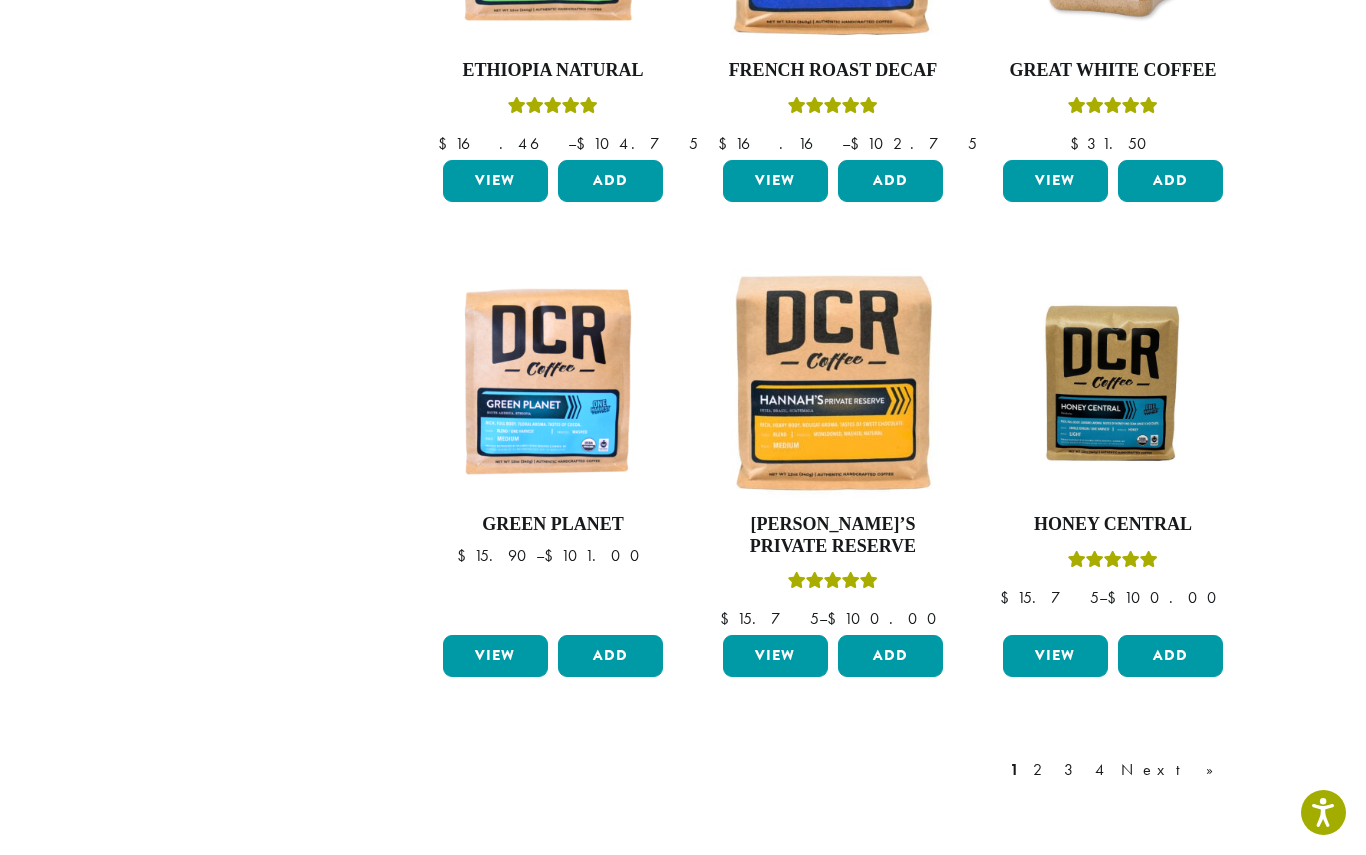 click on "Next »" at bounding box center [1174, 770] 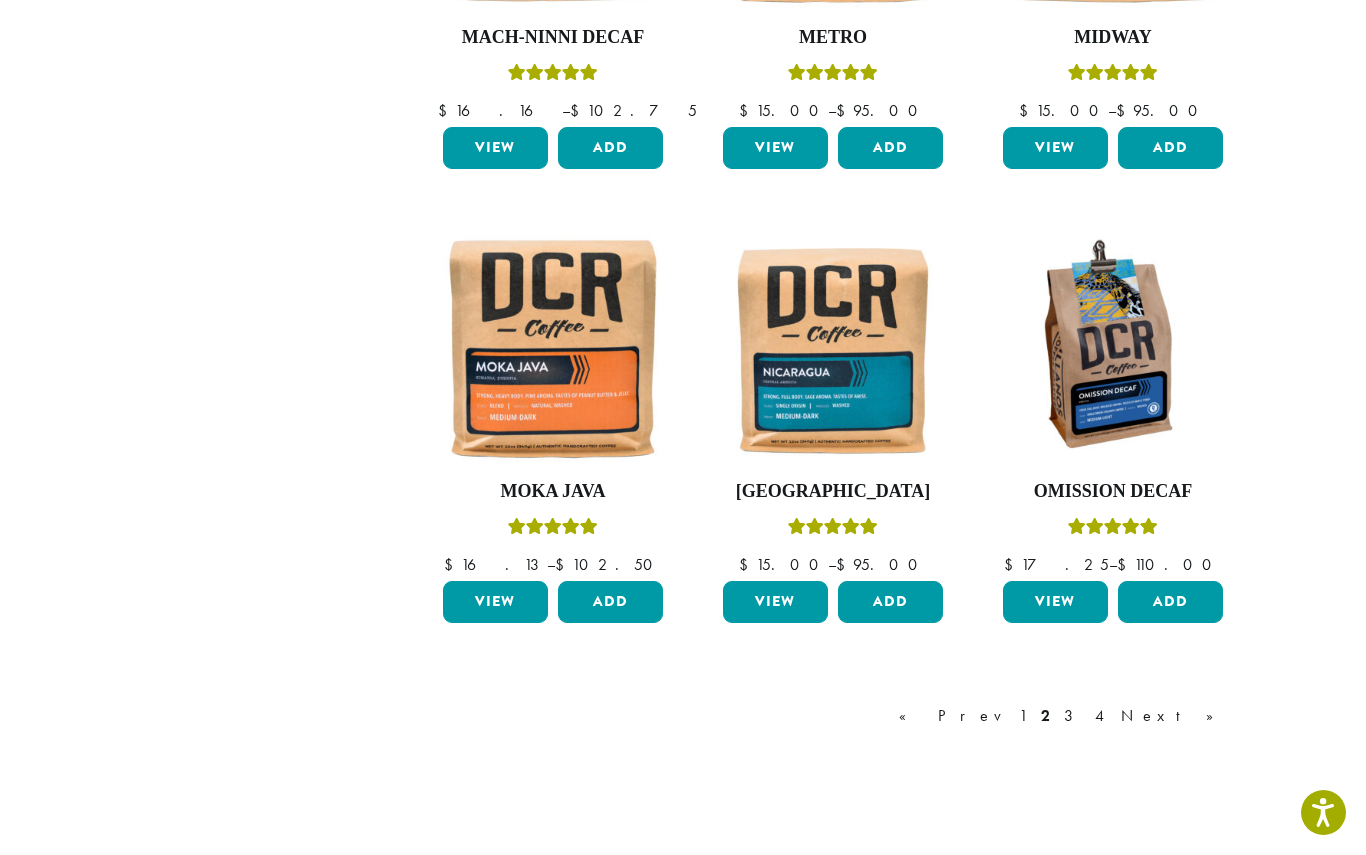 scroll, scrollTop: 1473, scrollLeft: 0, axis: vertical 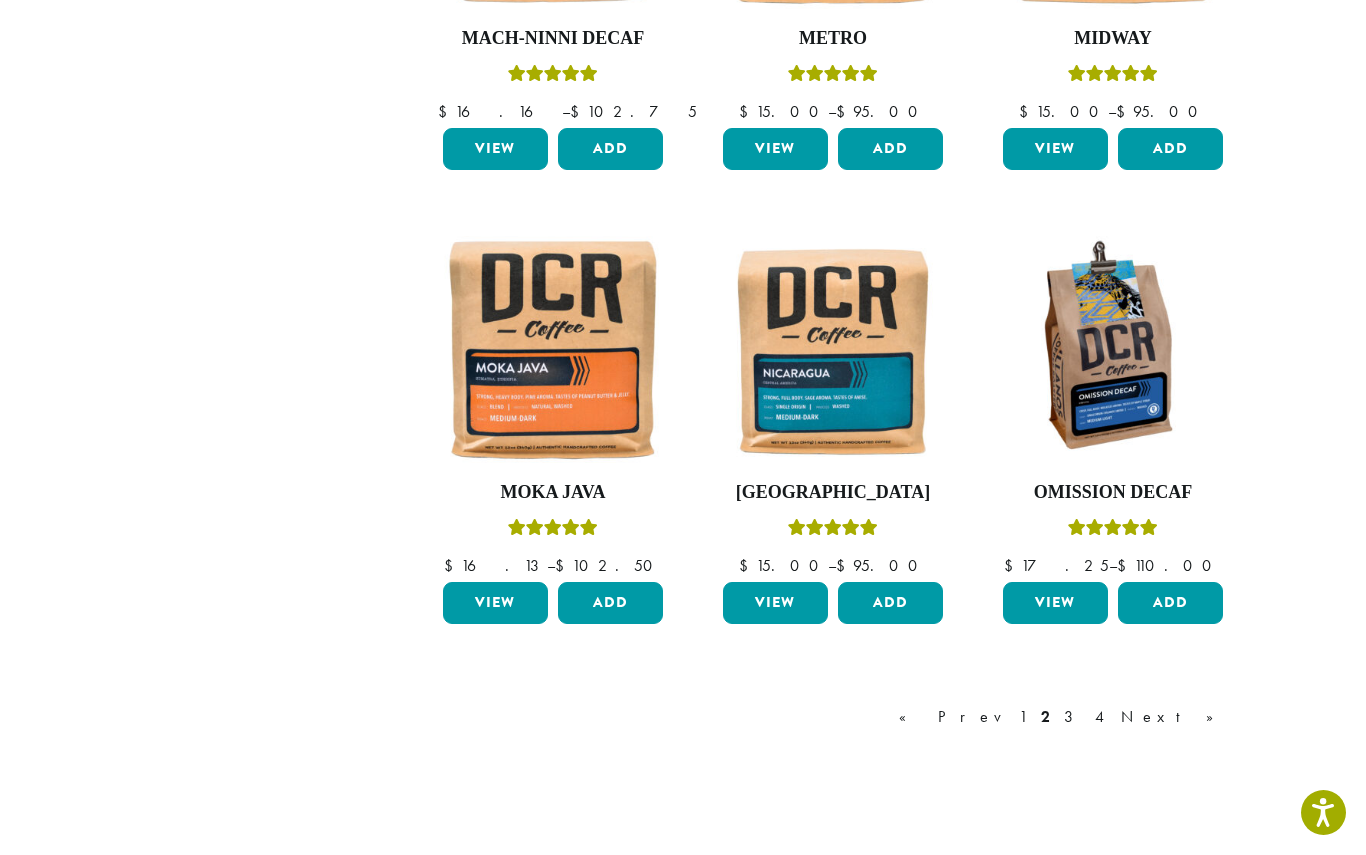click on "View" at bounding box center (1055, 603) 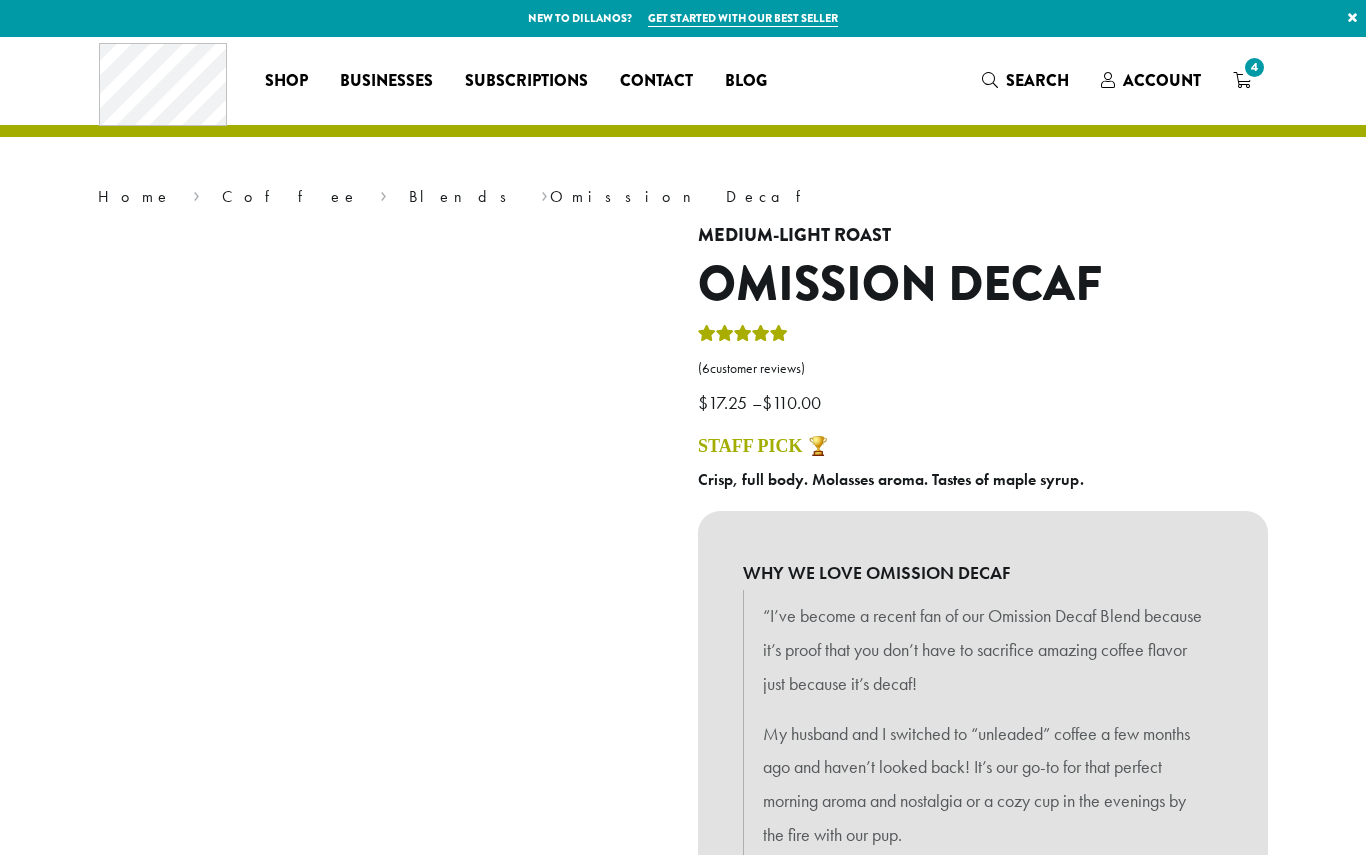 scroll, scrollTop: 0, scrollLeft: 0, axis: both 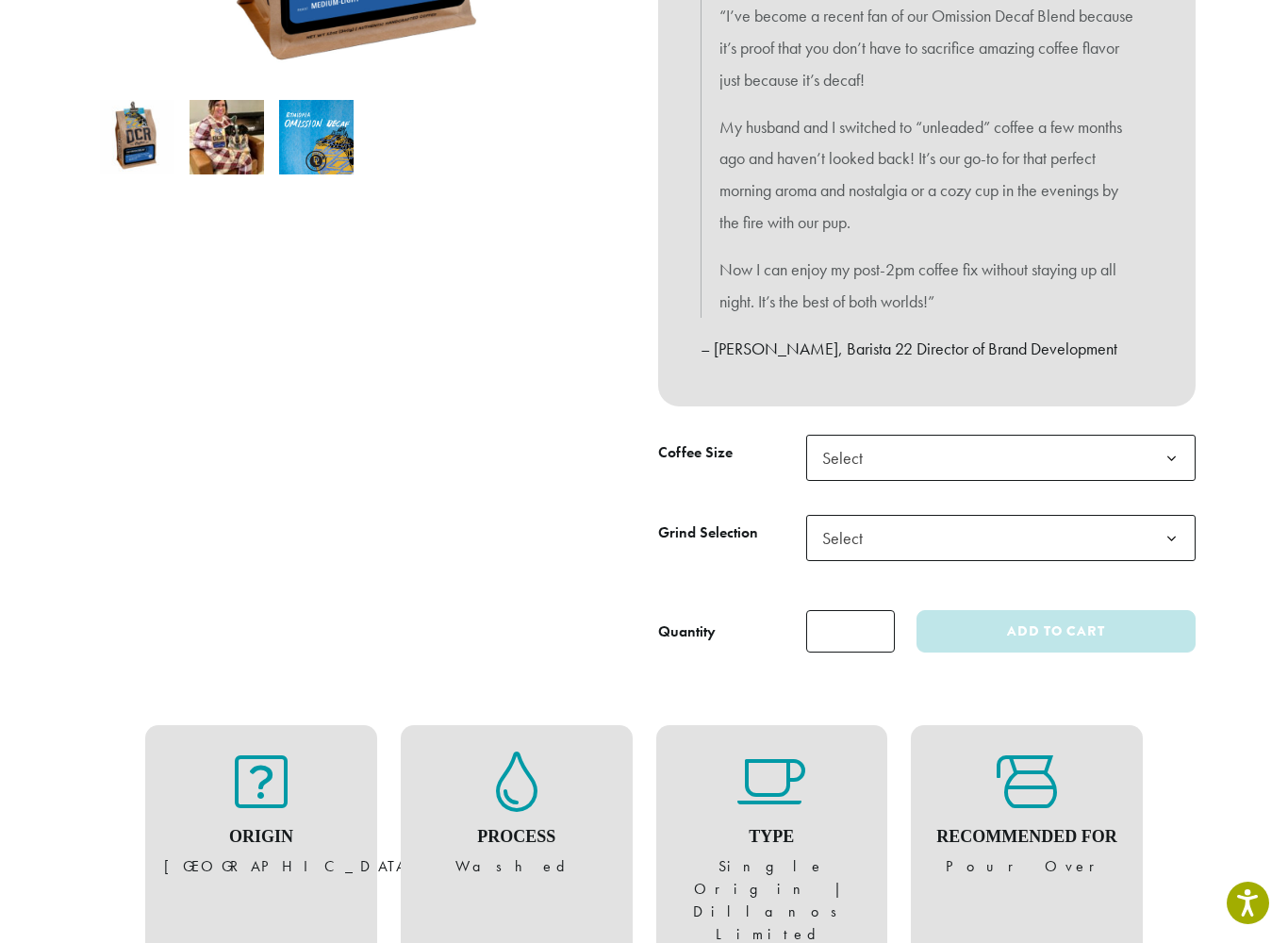 click 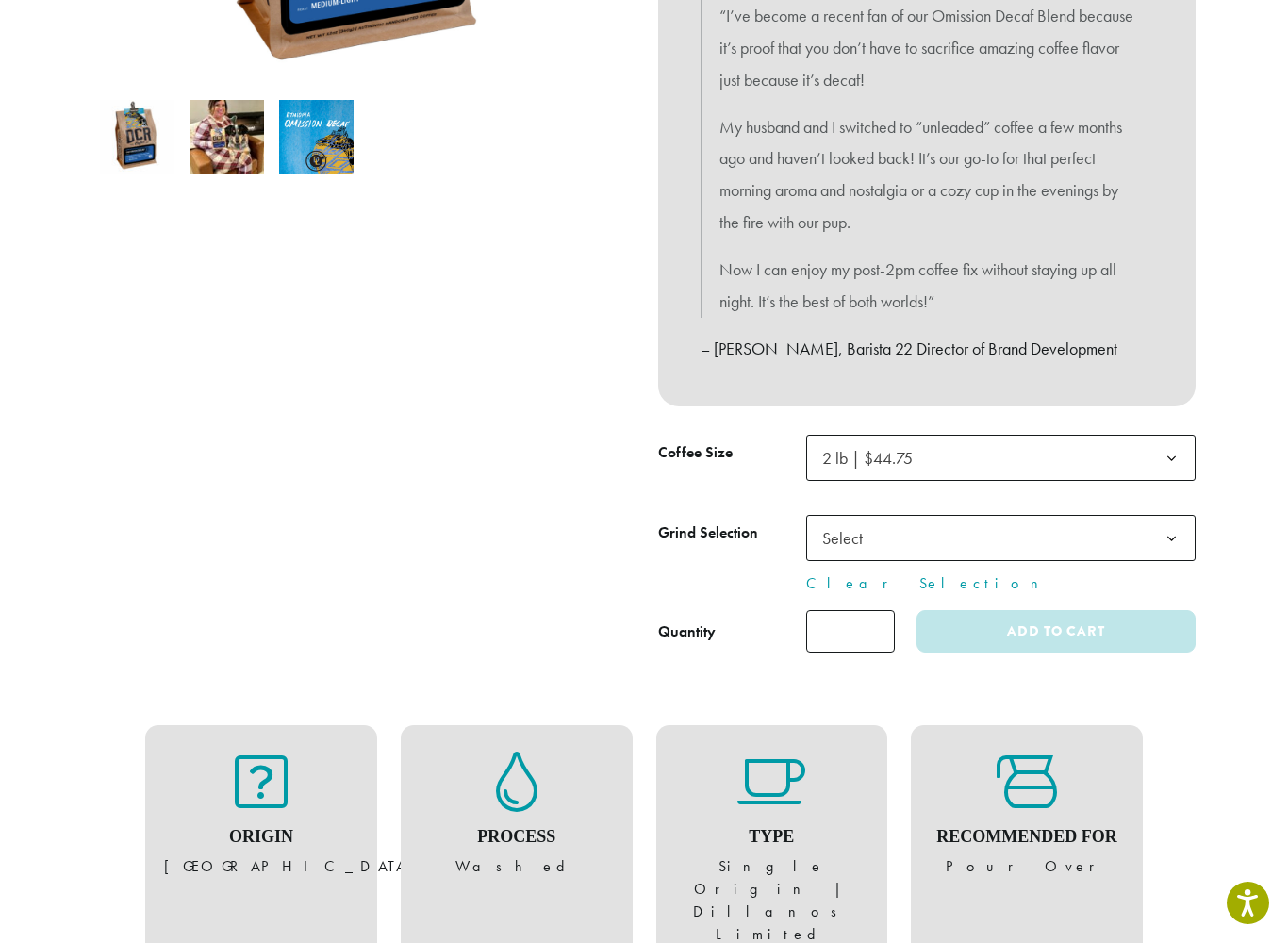 click 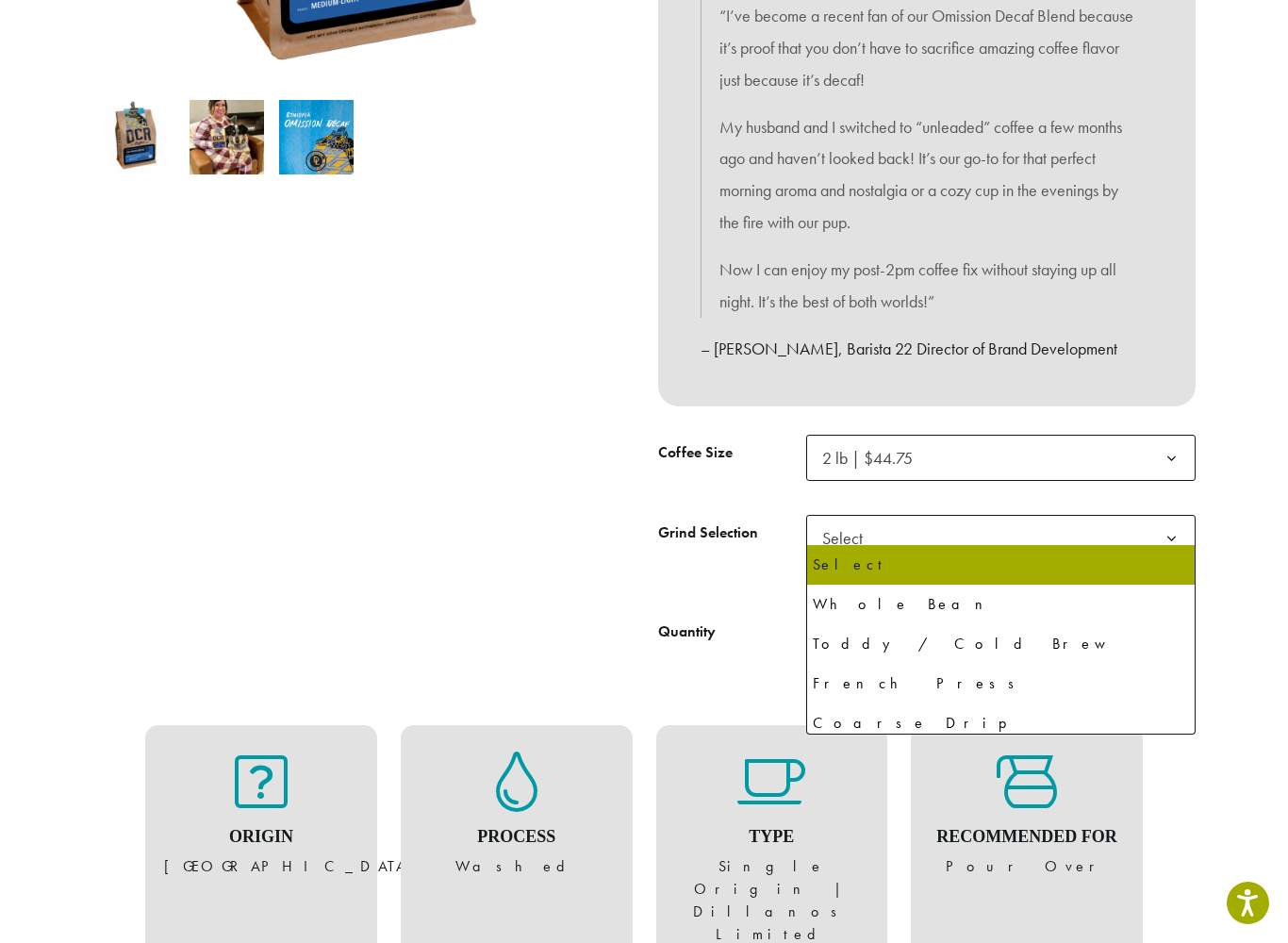 select on "**********" 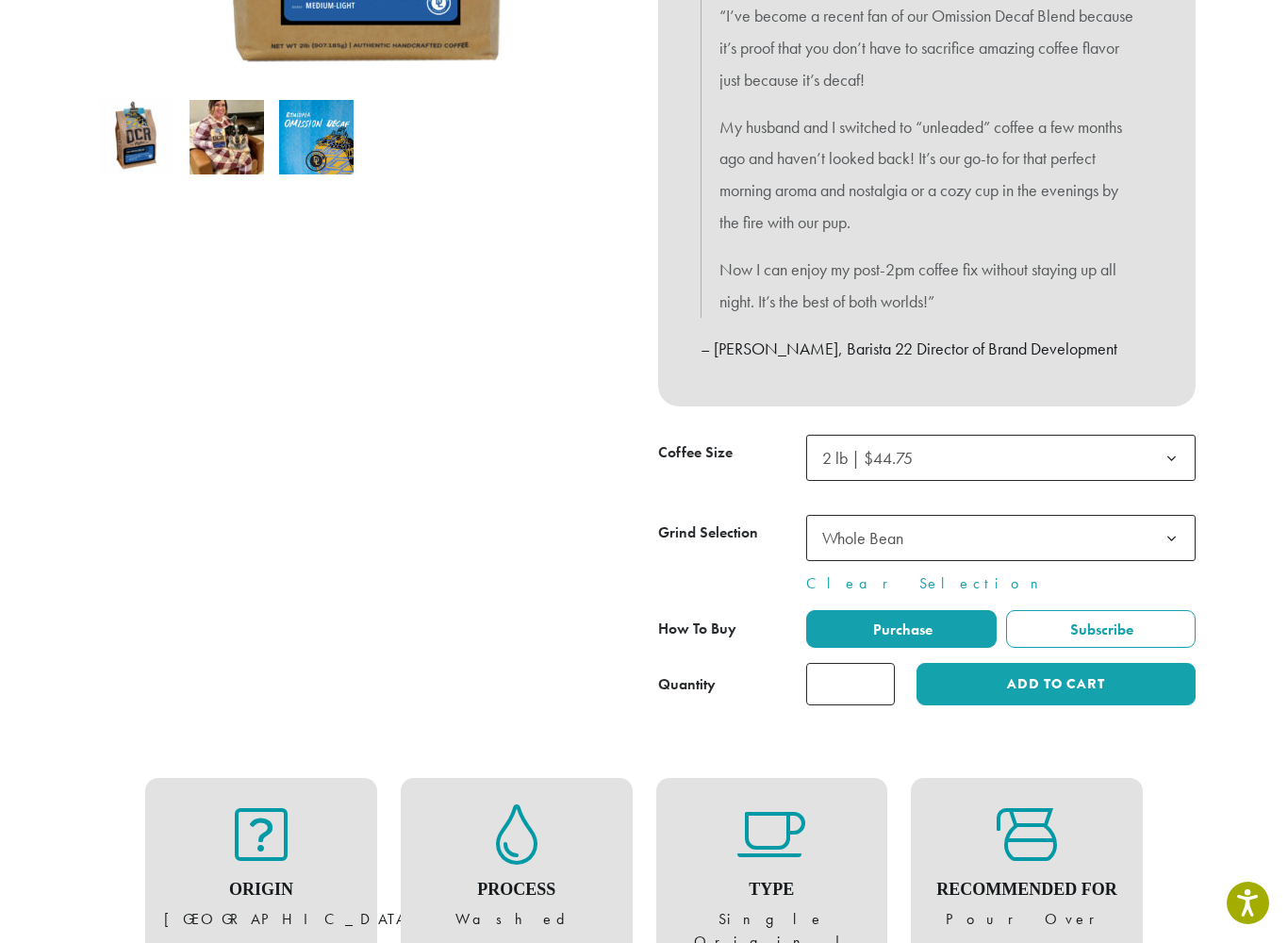 click on "*" 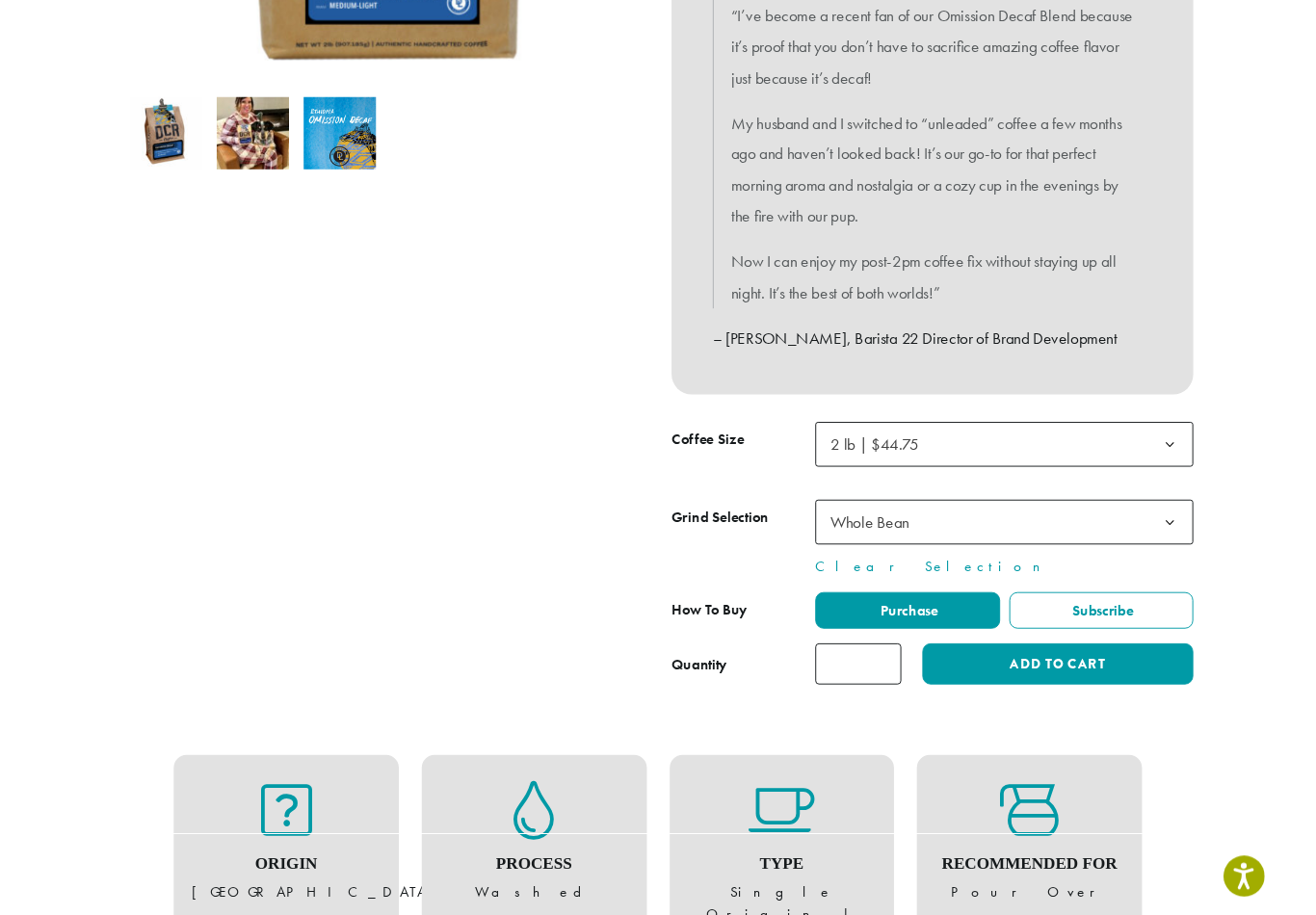 scroll, scrollTop: 589, scrollLeft: 0, axis: vertical 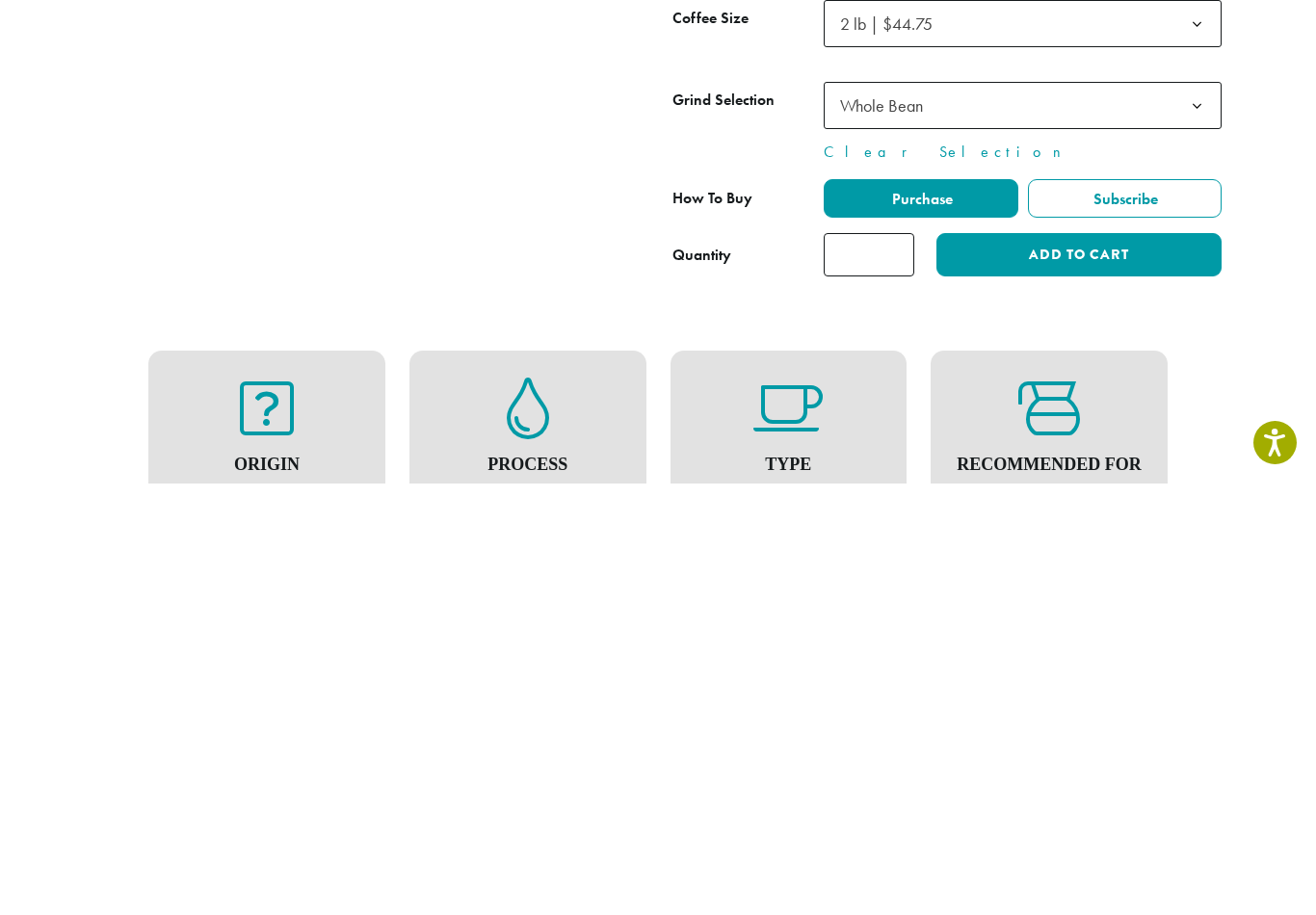 type on "*" 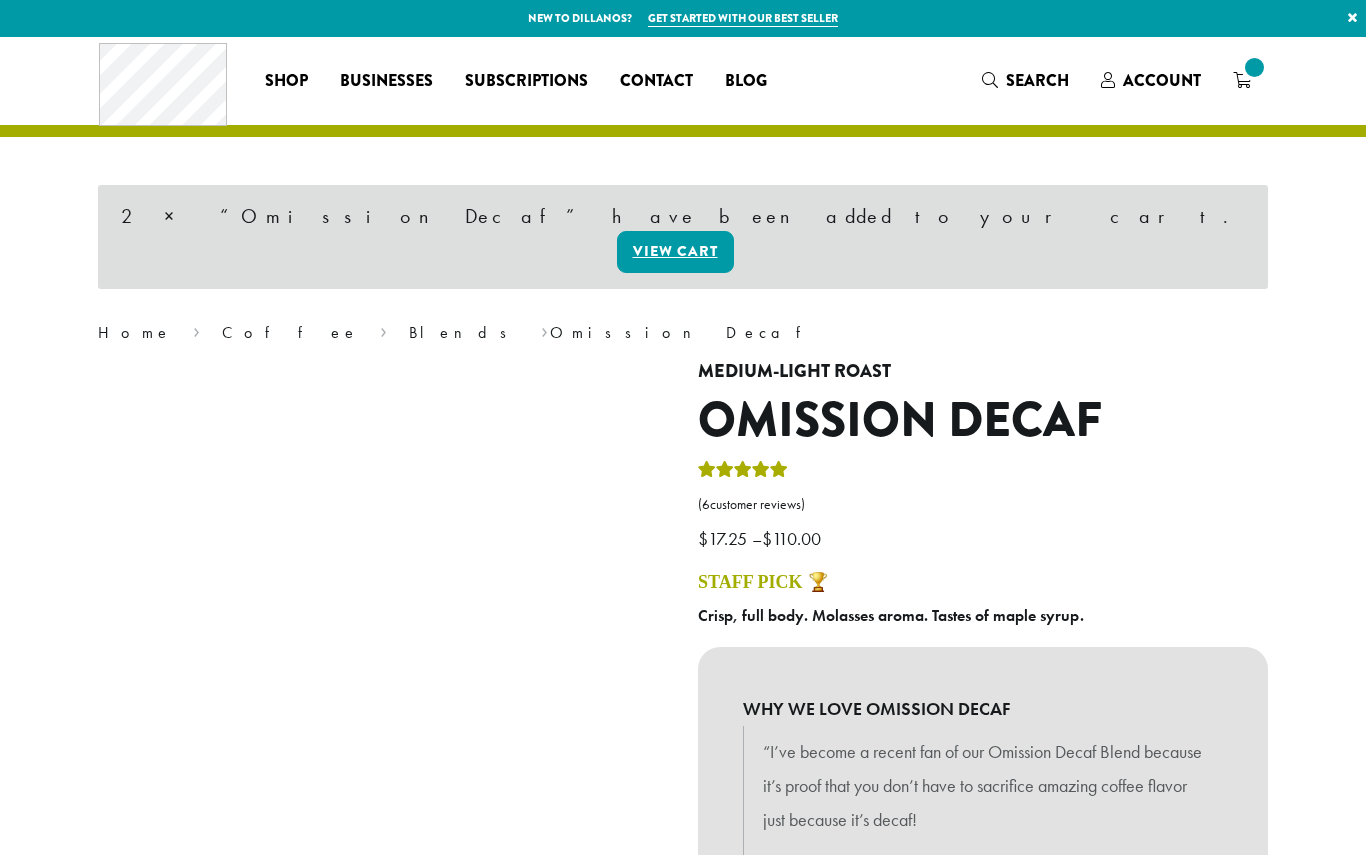 scroll, scrollTop: 0, scrollLeft: 0, axis: both 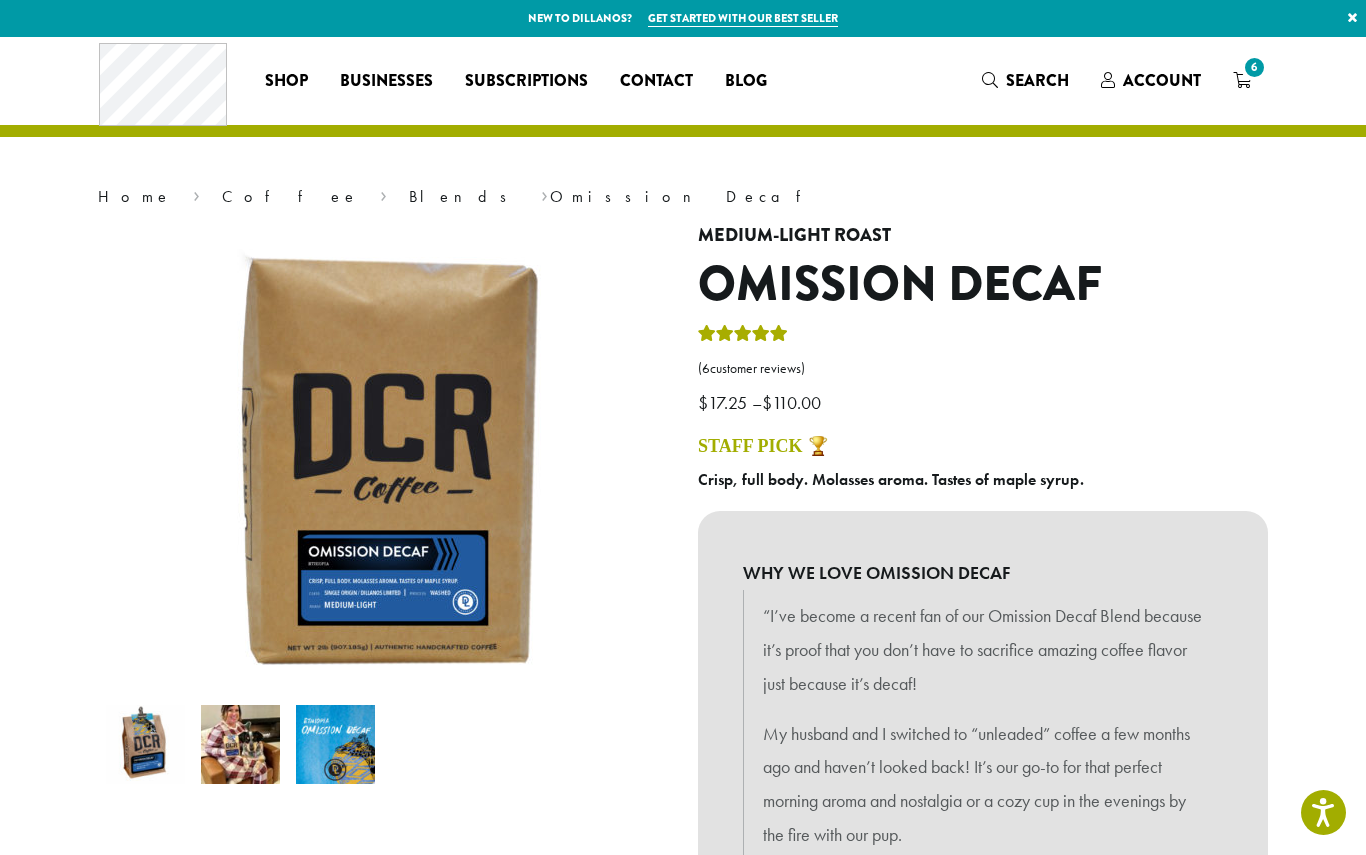 click on "6" at bounding box center [1254, 67] 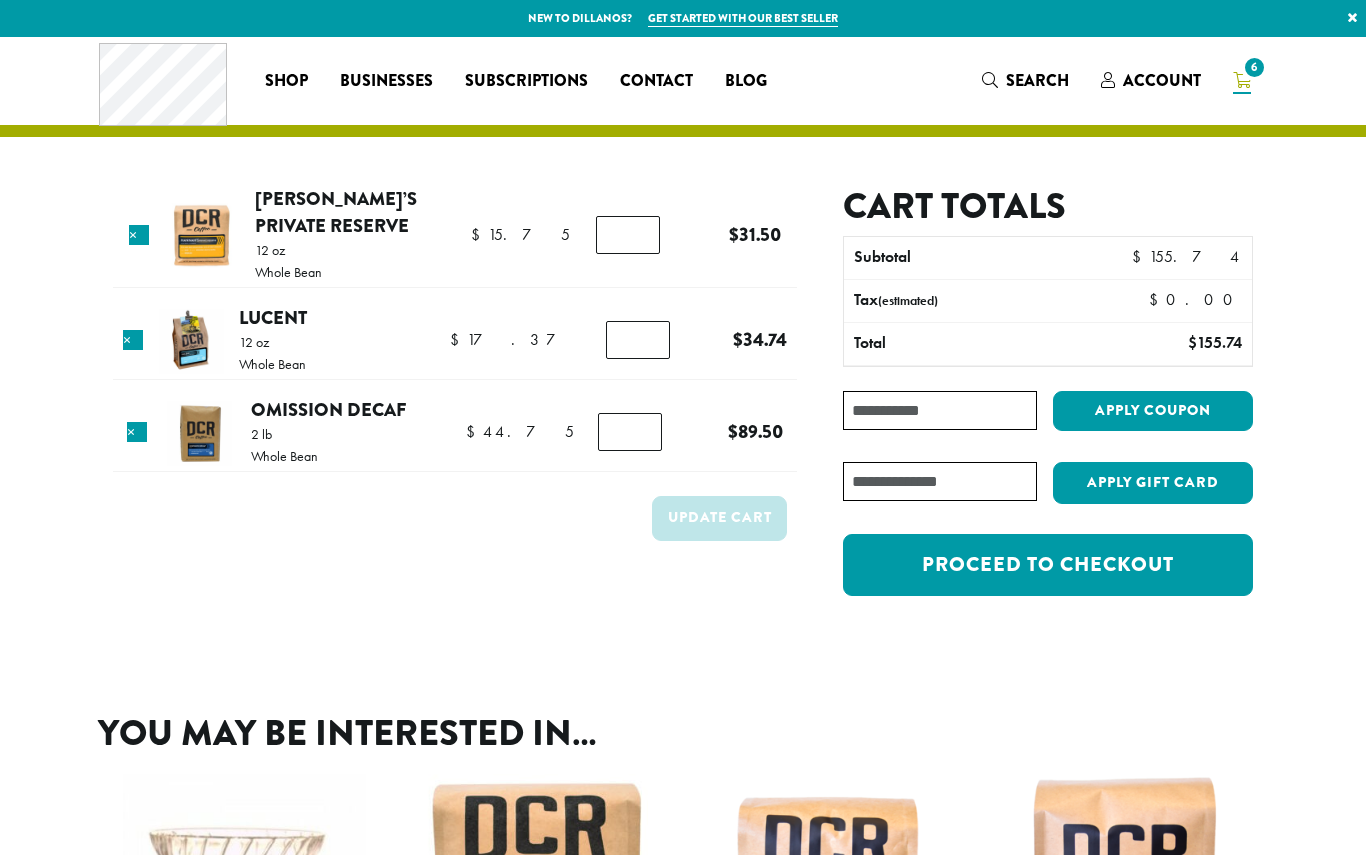 scroll, scrollTop: 0, scrollLeft: 0, axis: both 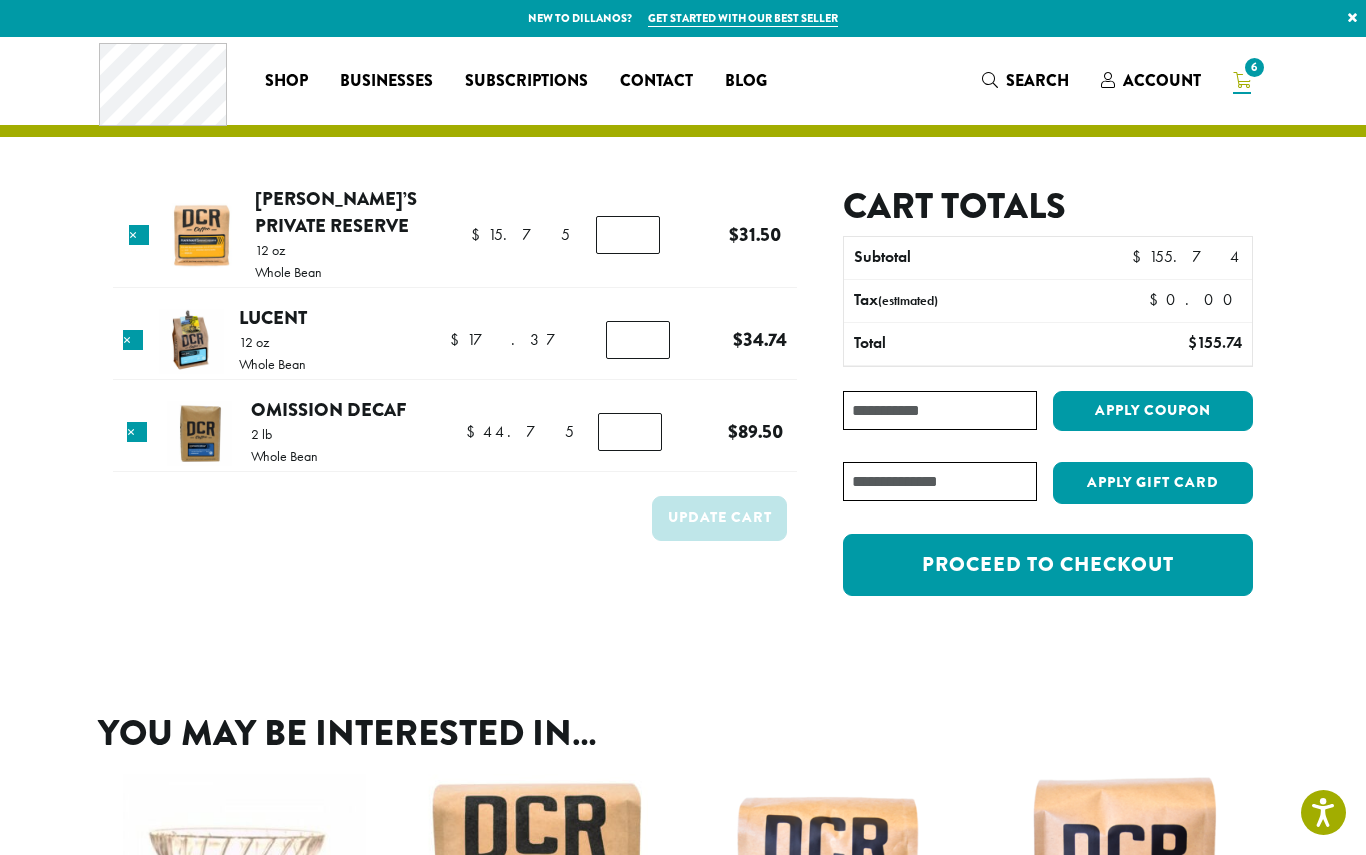 click on "Proceed to checkout" at bounding box center (1048, 565) 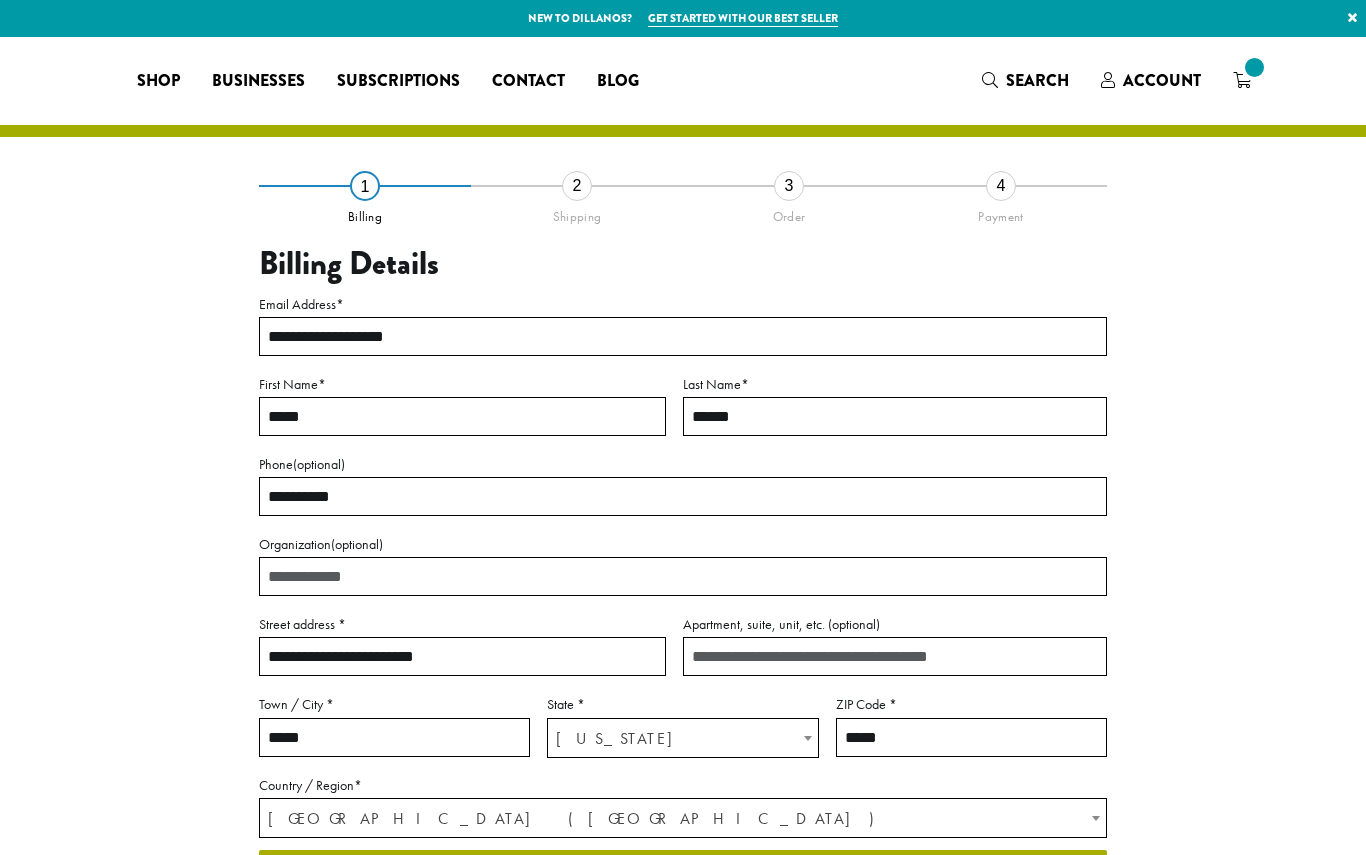 select on "**" 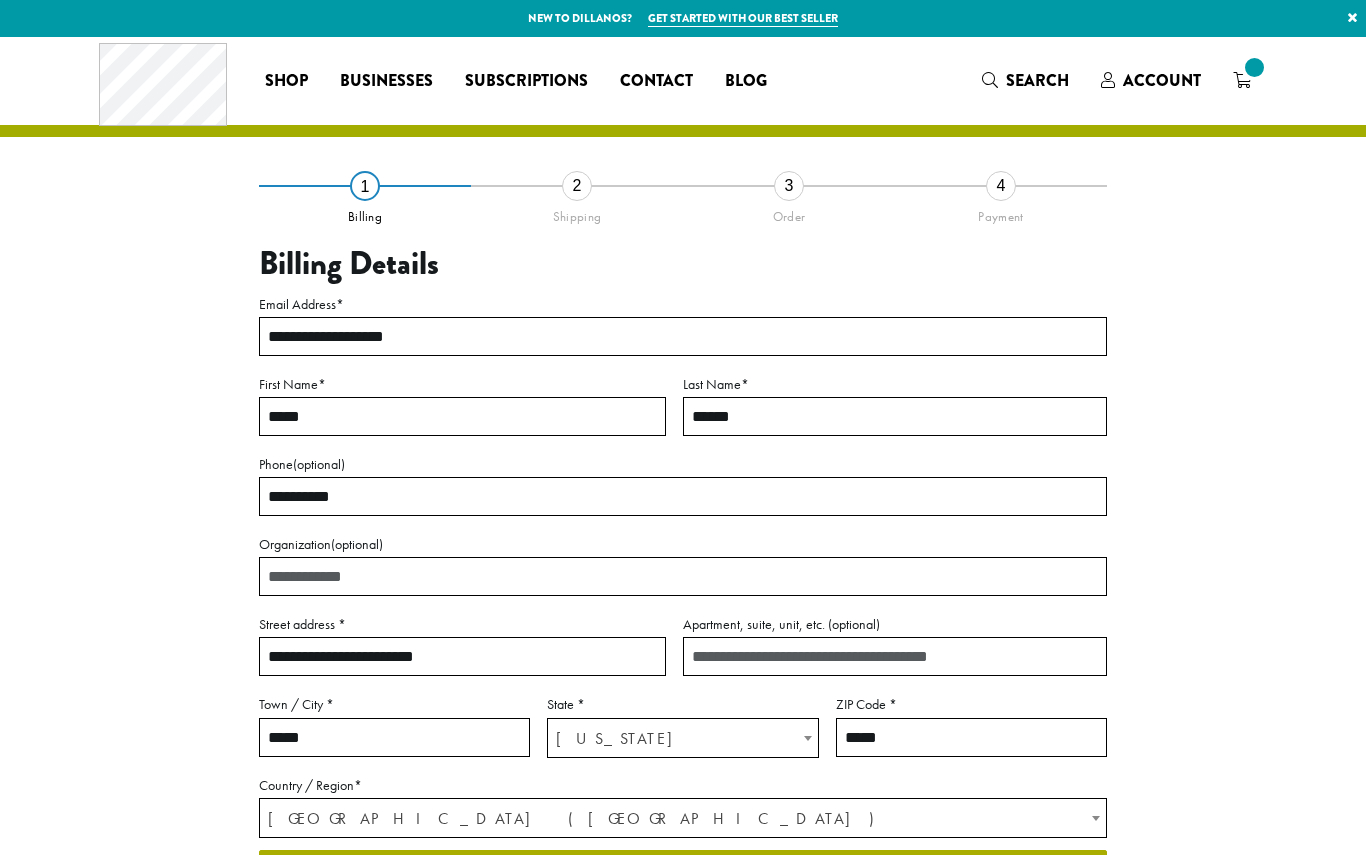 scroll, scrollTop: 0, scrollLeft: 0, axis: both 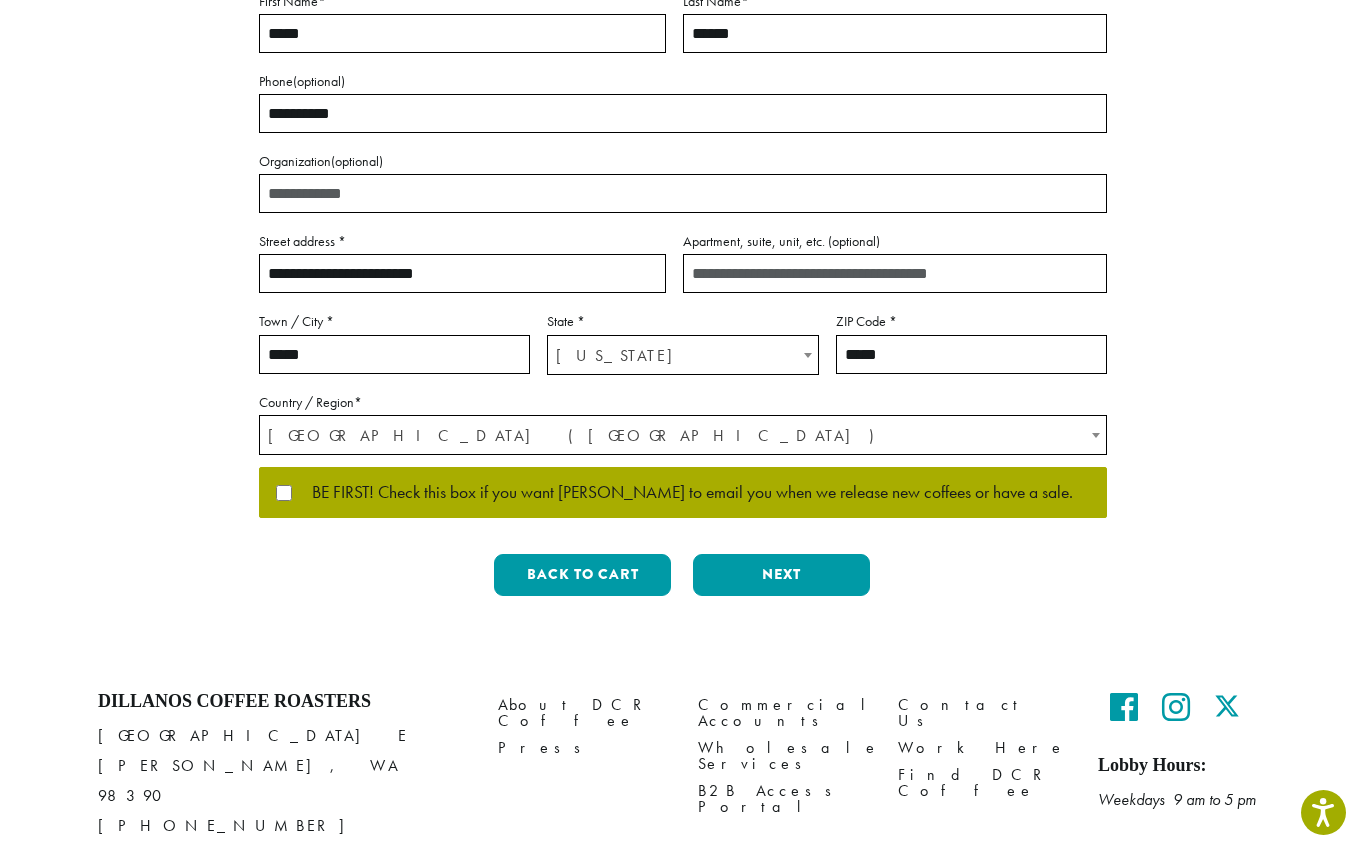 click on "Next" at bounding box center [781, 575] 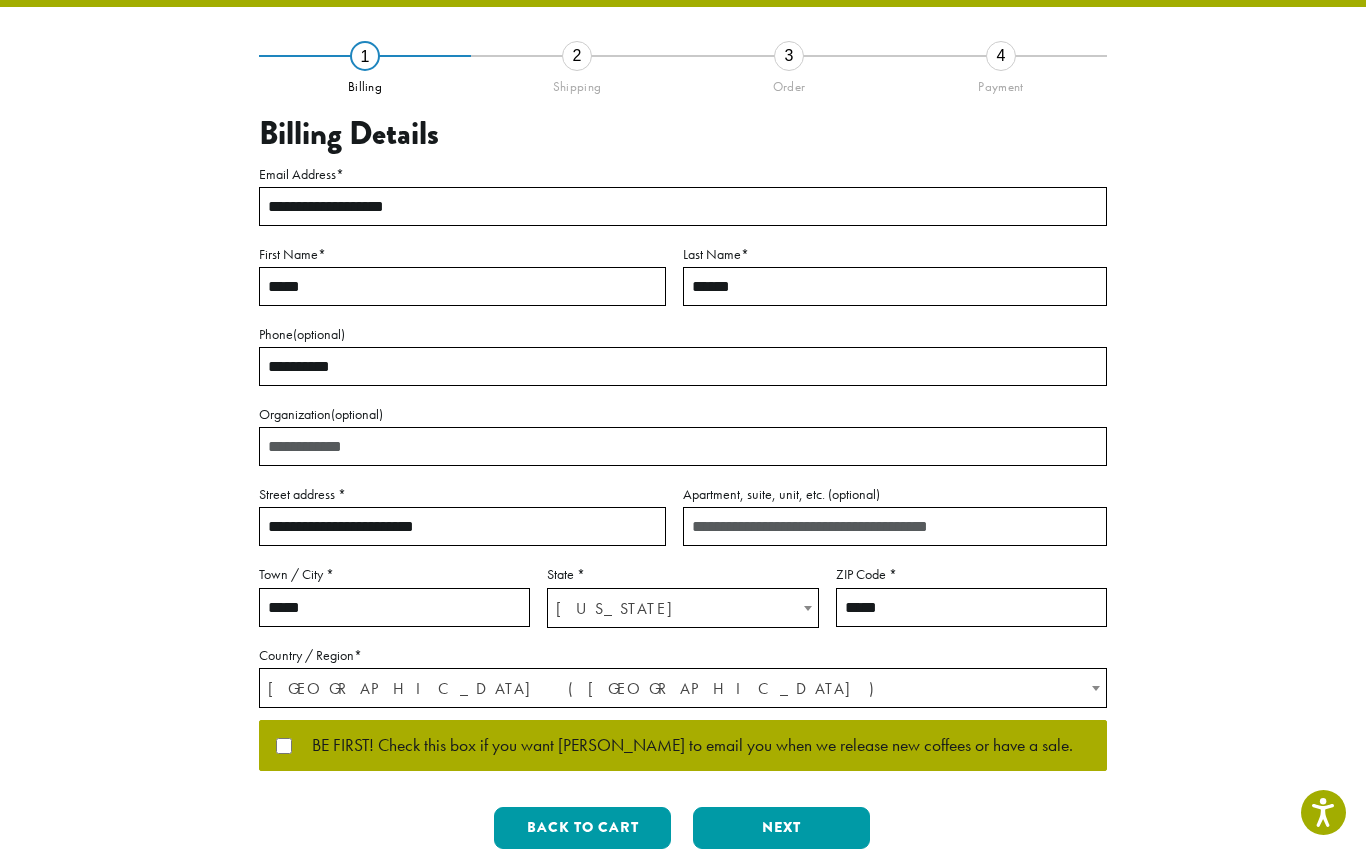 scroll, scrollTop: 0, scrollLeft: 0, axis: both 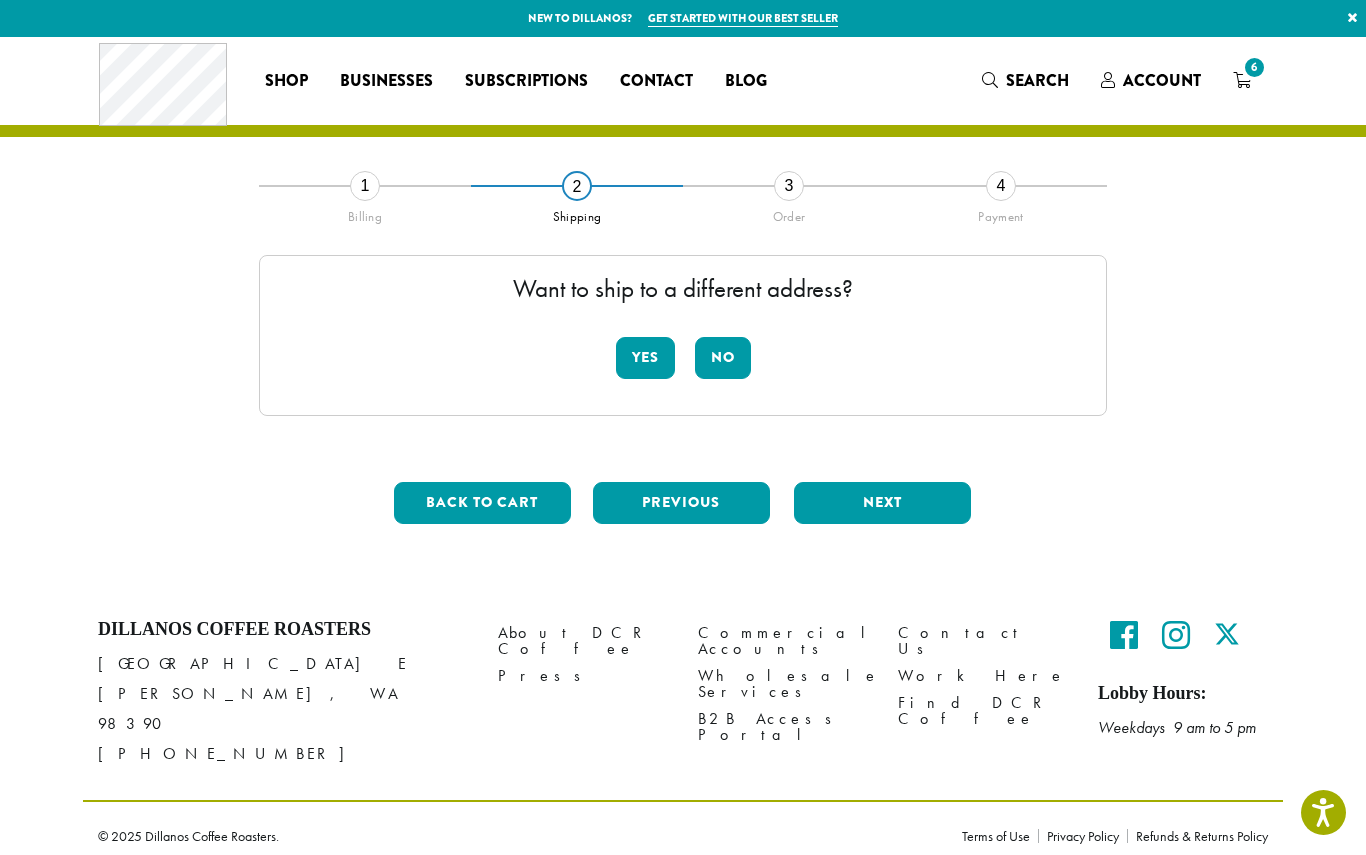 click on "Yes" at bounding box center (645, 358) 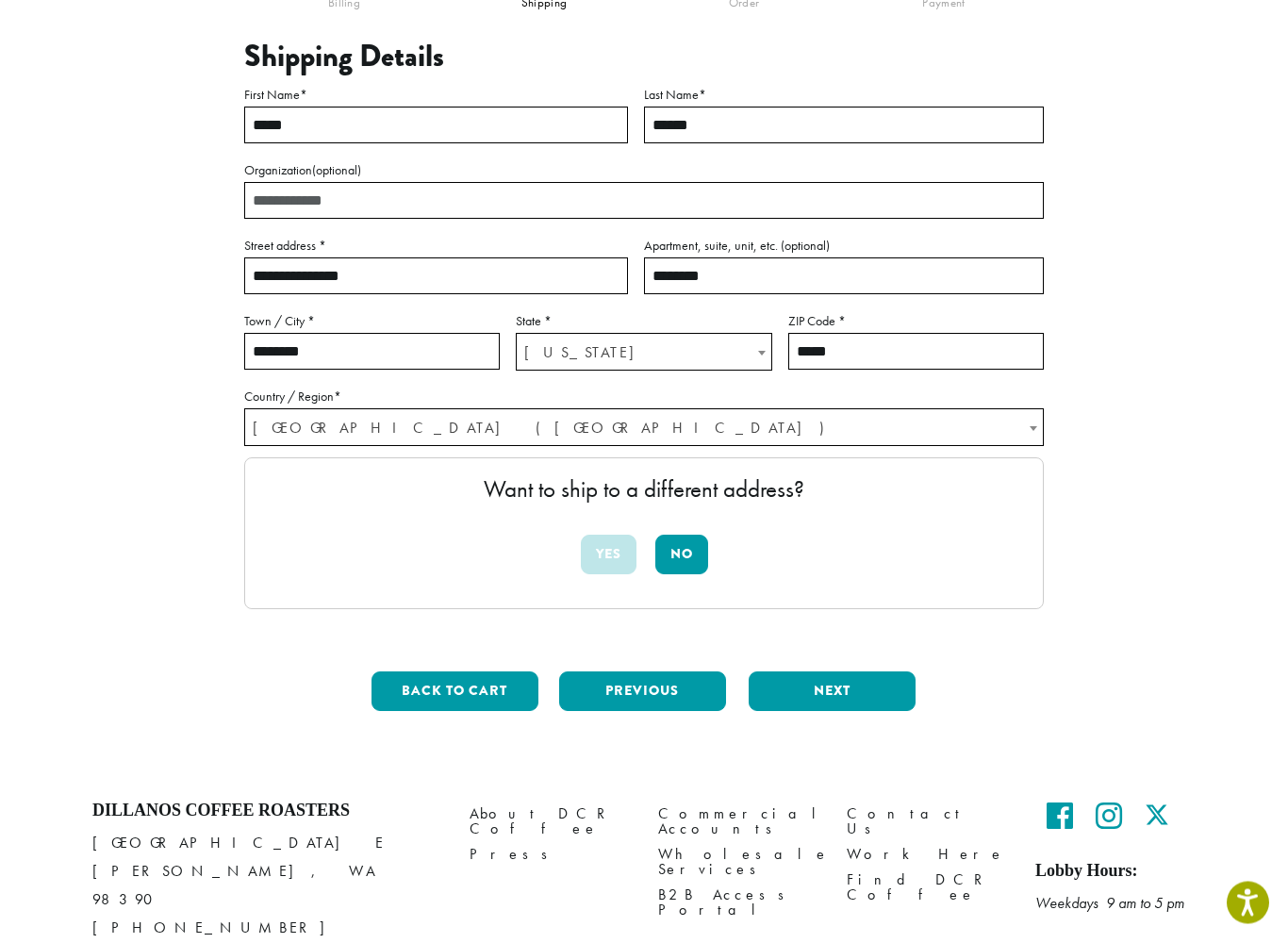 scroll, scrollTop: 207, scrollLeft: 0, axis: vertical 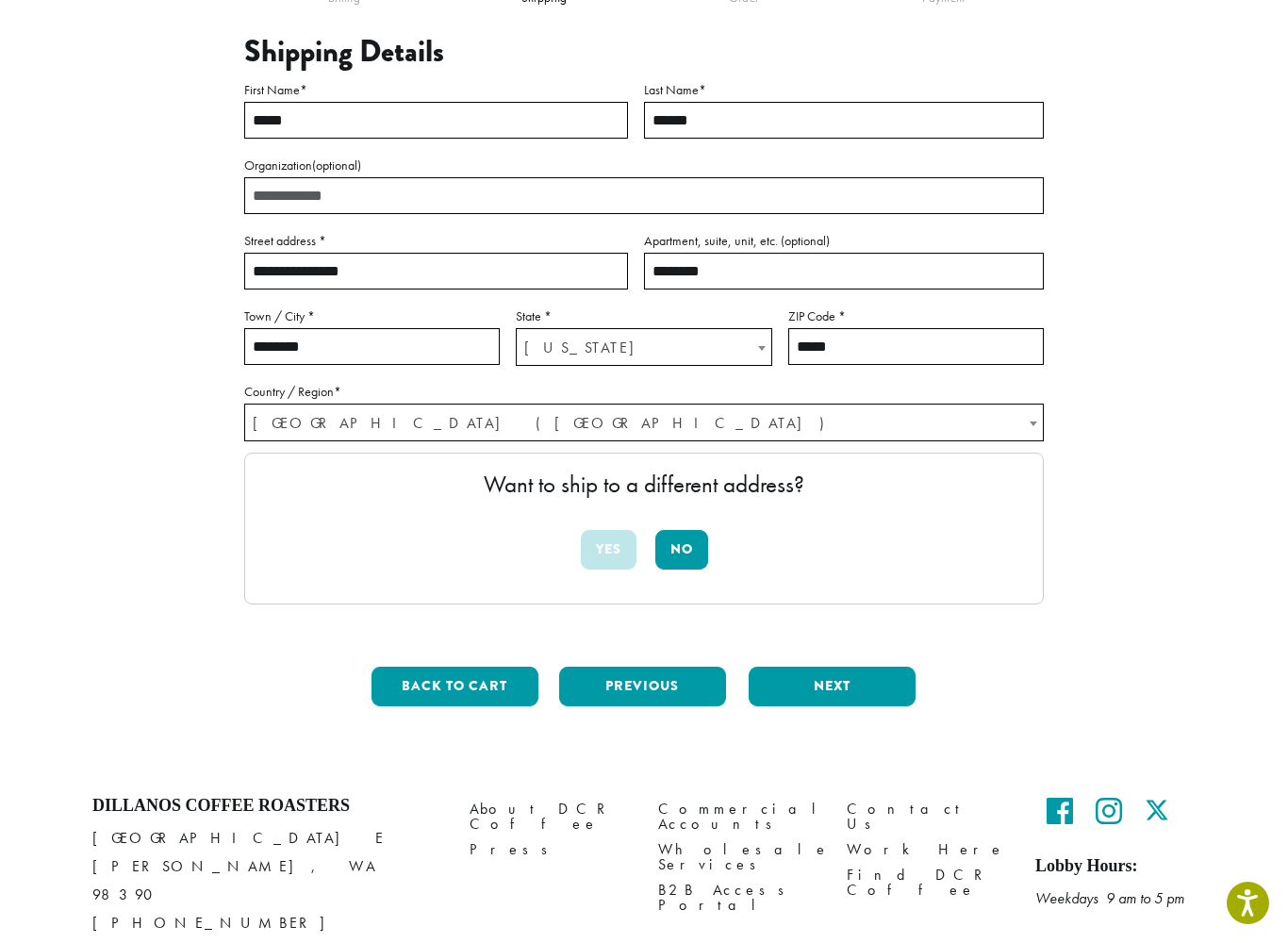 click on "Next" at bounding box center (832, 687) 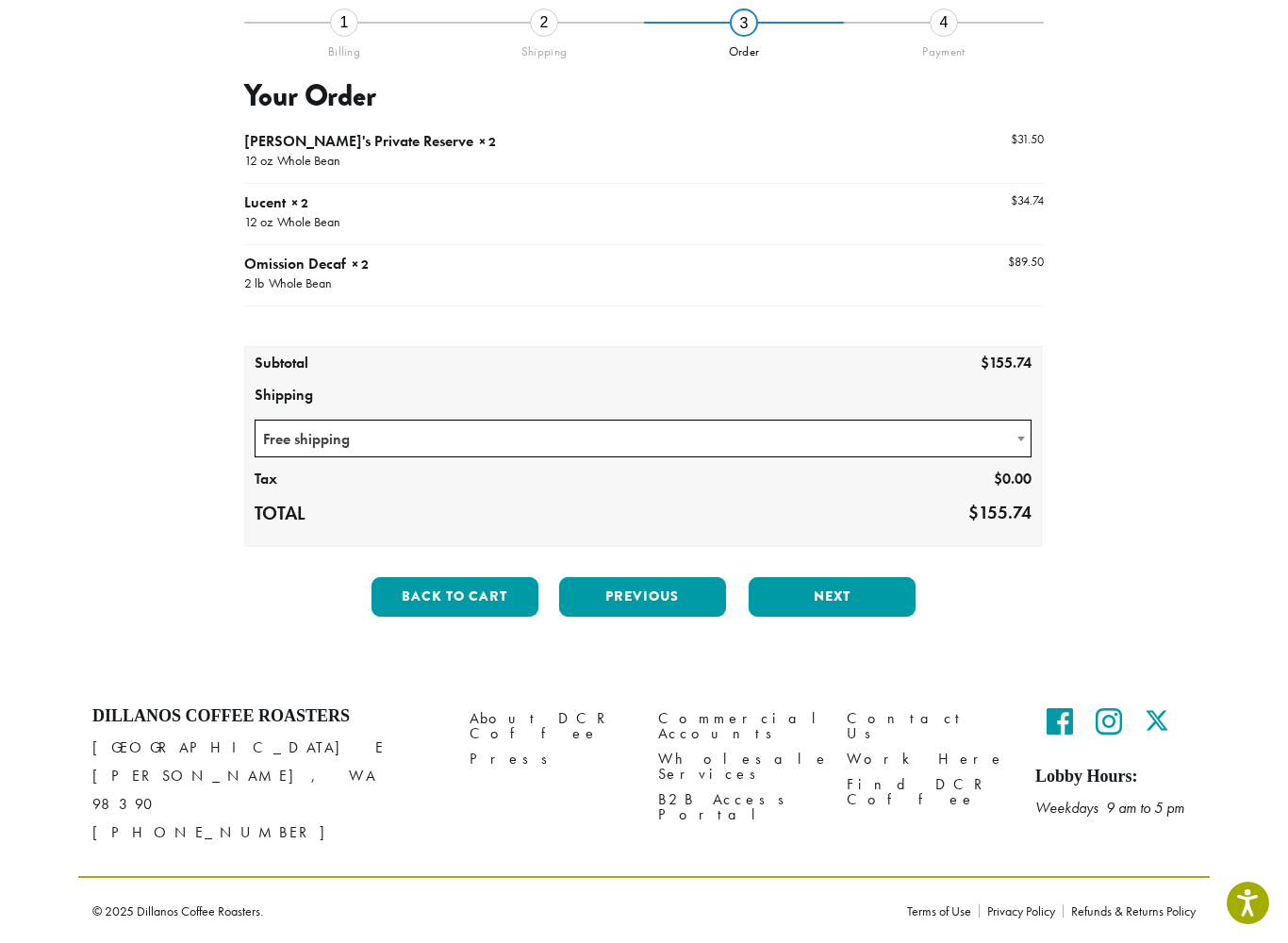 scroll, scrollTop: 126, scrollLeft: 0, axis: vertical 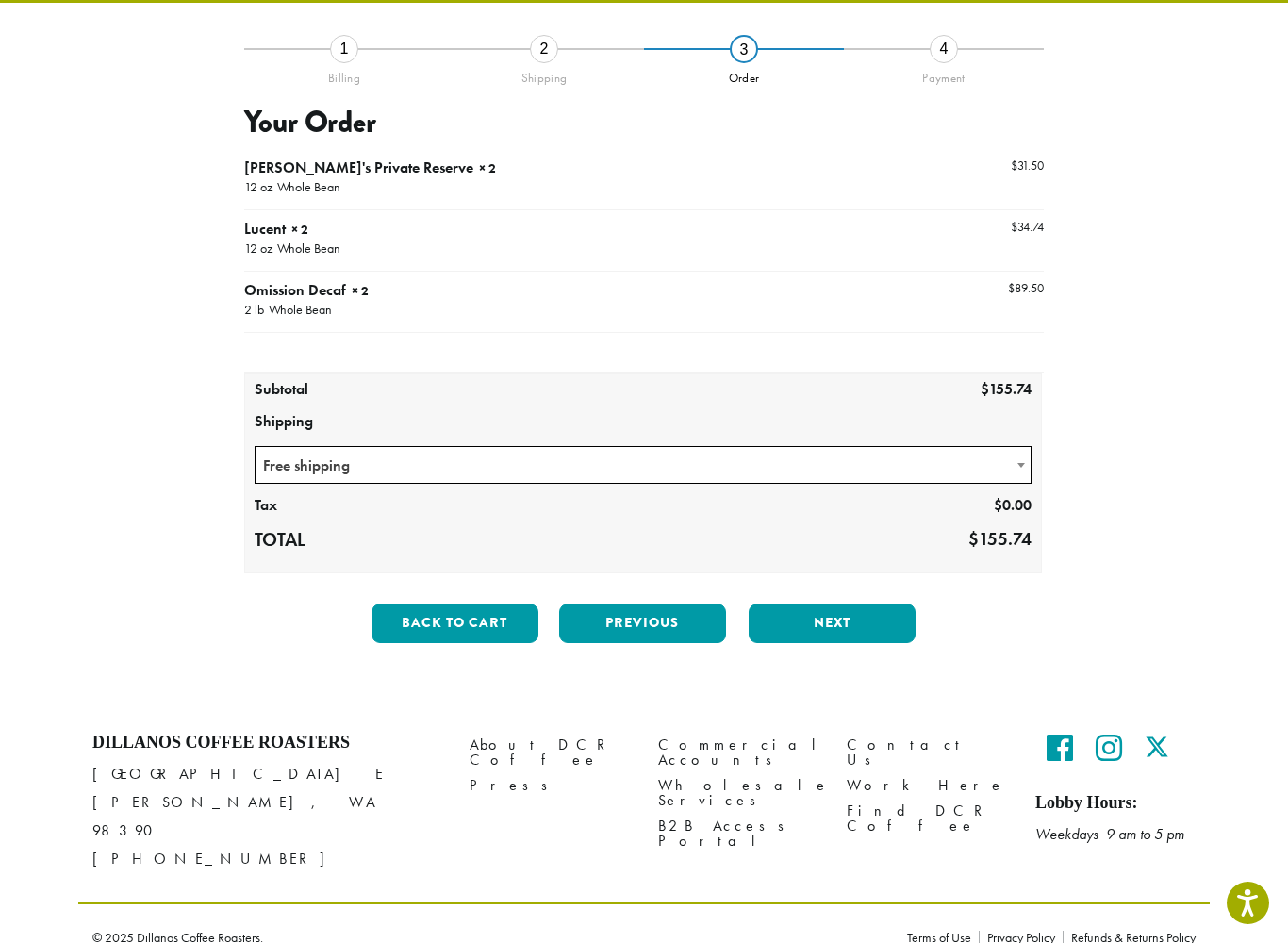 click on "Next" at bounding box center [832, 623] 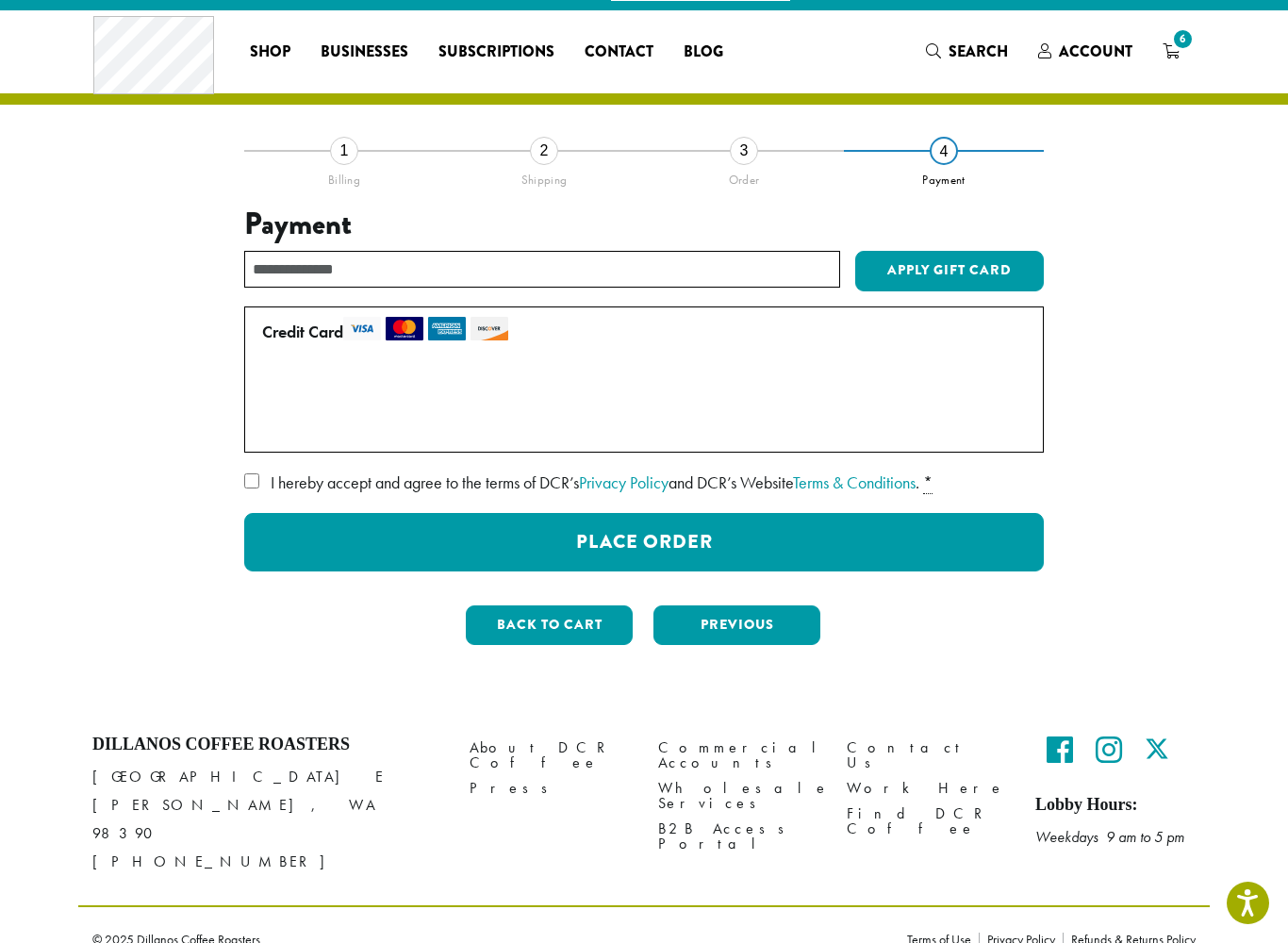 click on "**********" at bounding box center [644, 405] 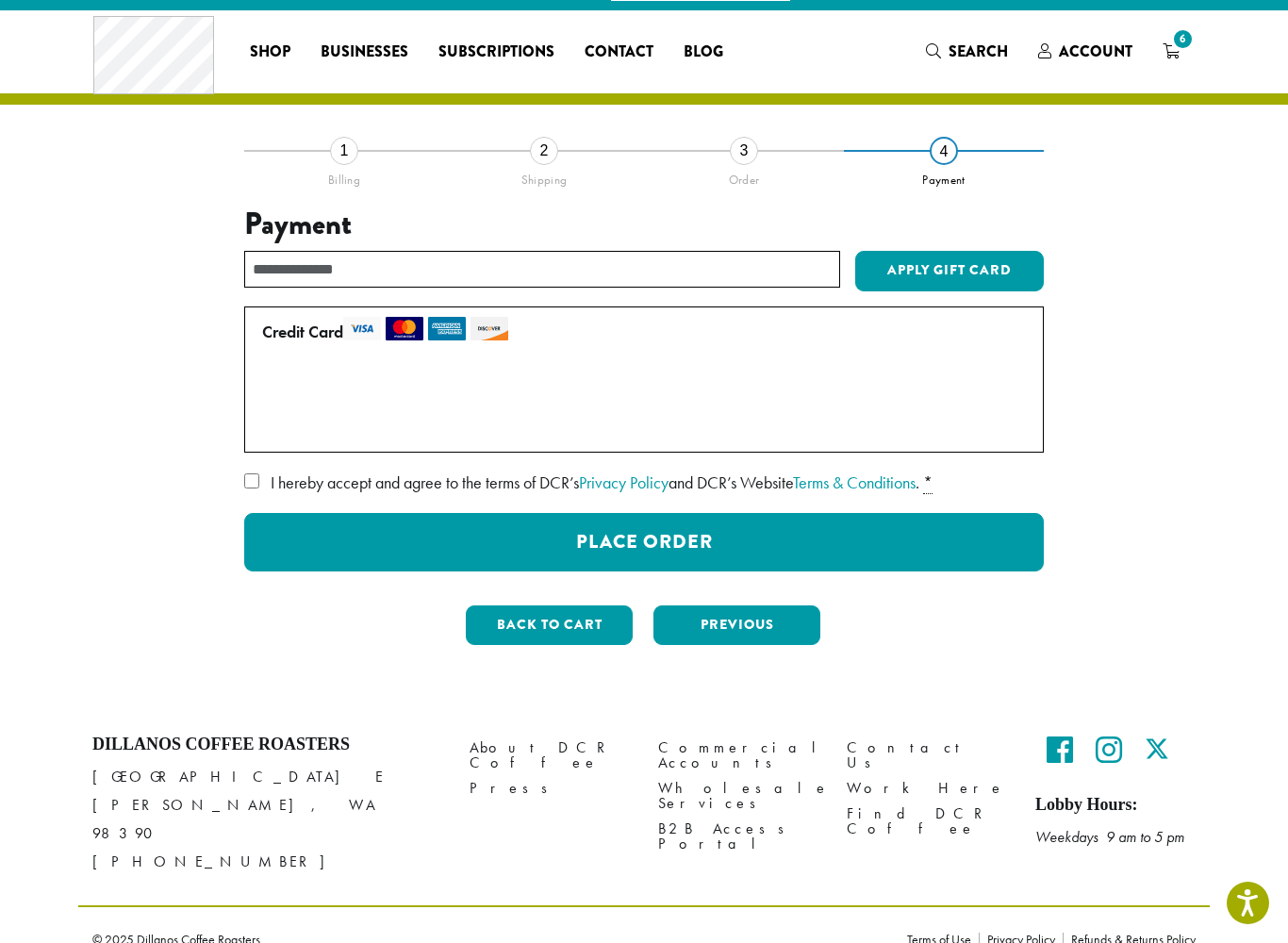 click on "Place Order" at bounding box center (644, 542) 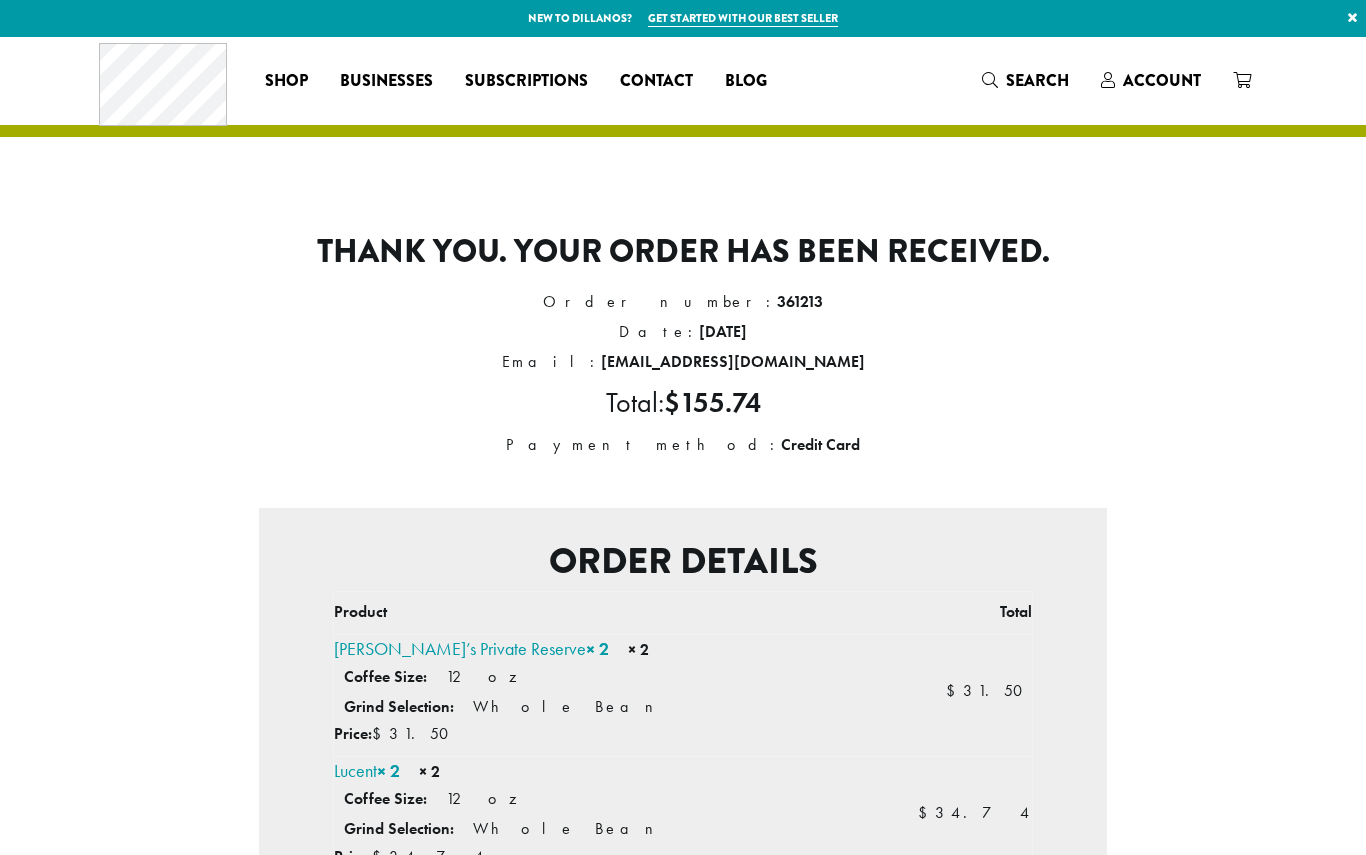 scroll, scrollTop: 0, scrollLeft: 0, axis: both 